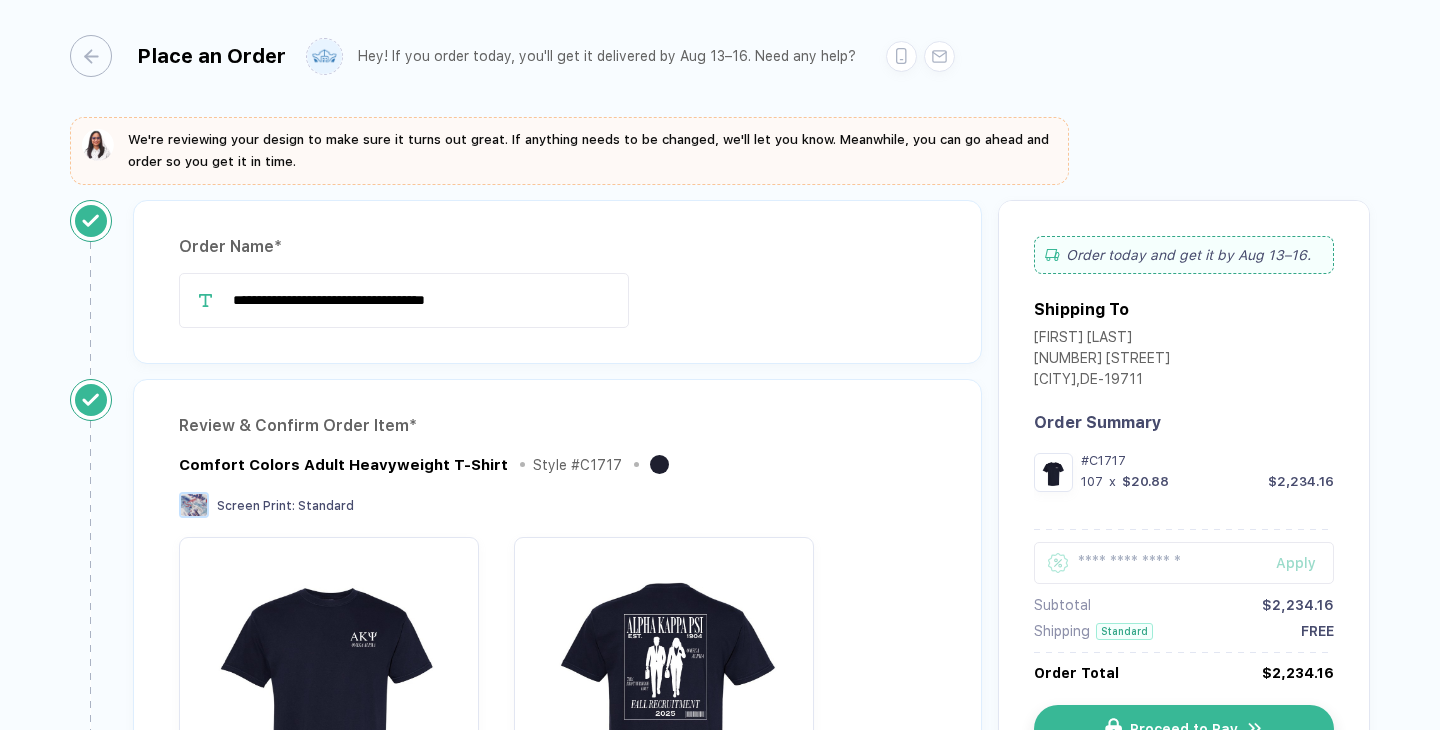 scroll, scrollTop: 0, scrollLeft: 0, axis: both 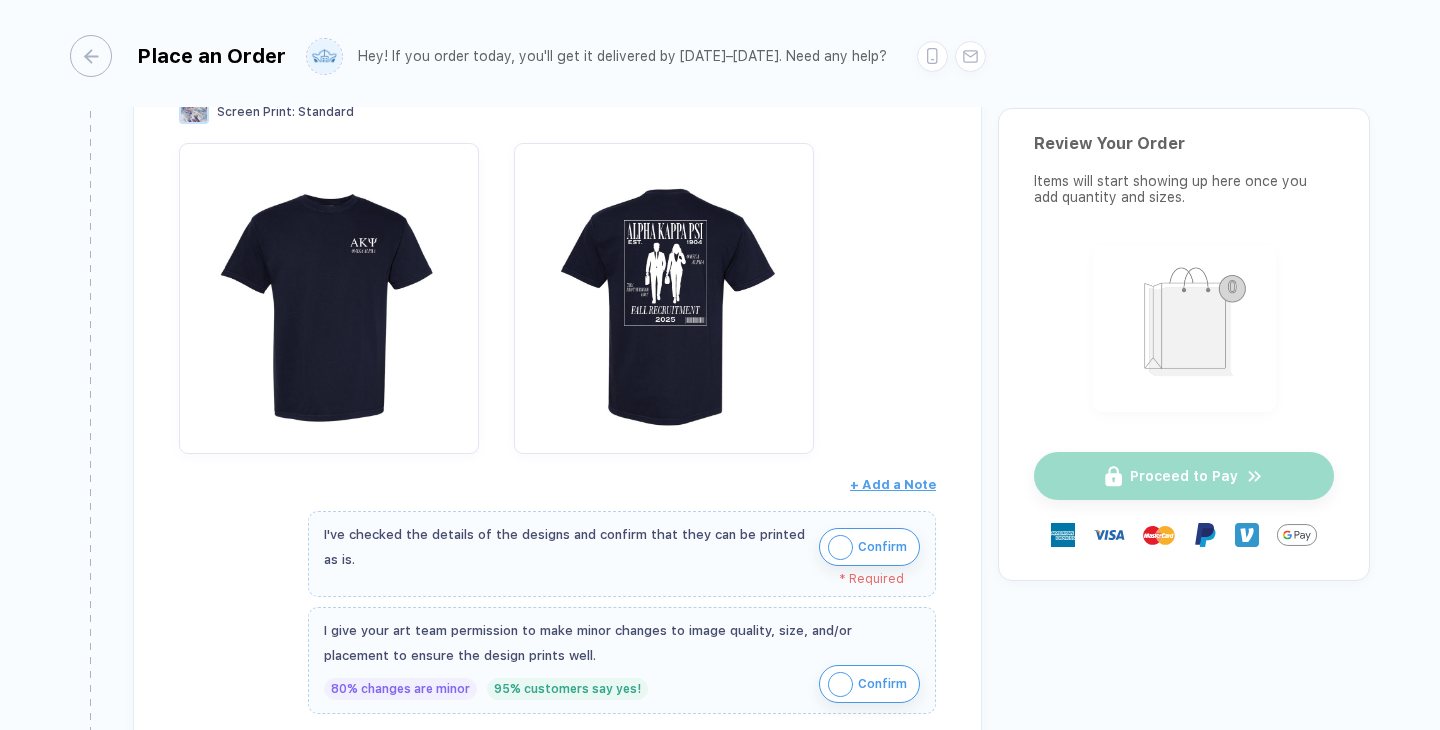 click at bounding box center (840, 547) 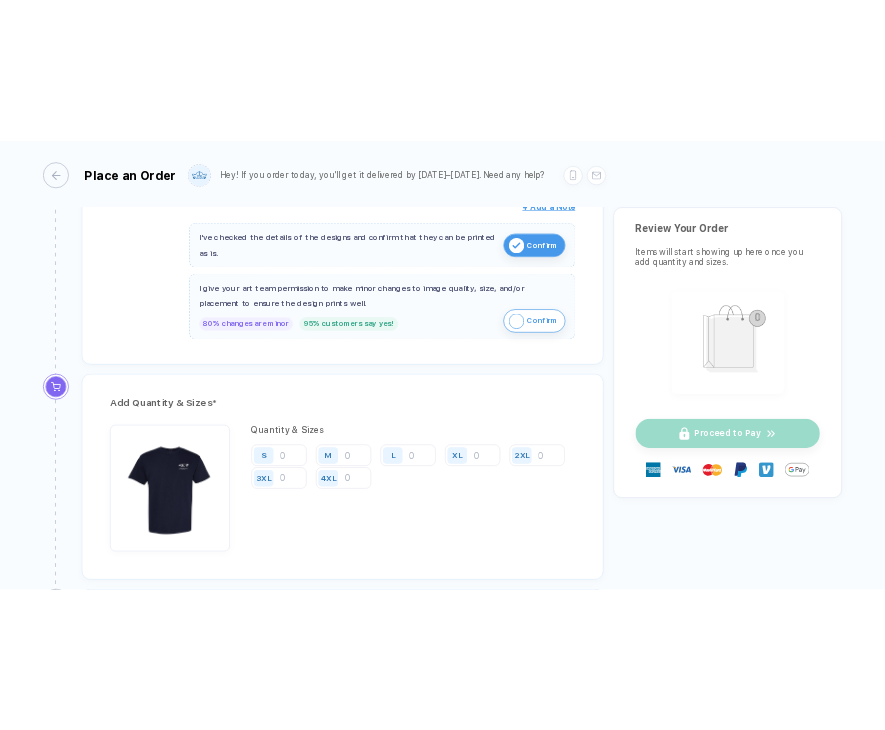 scroll, scrollTop: 877, scrollLeft: 0, axis: vertical 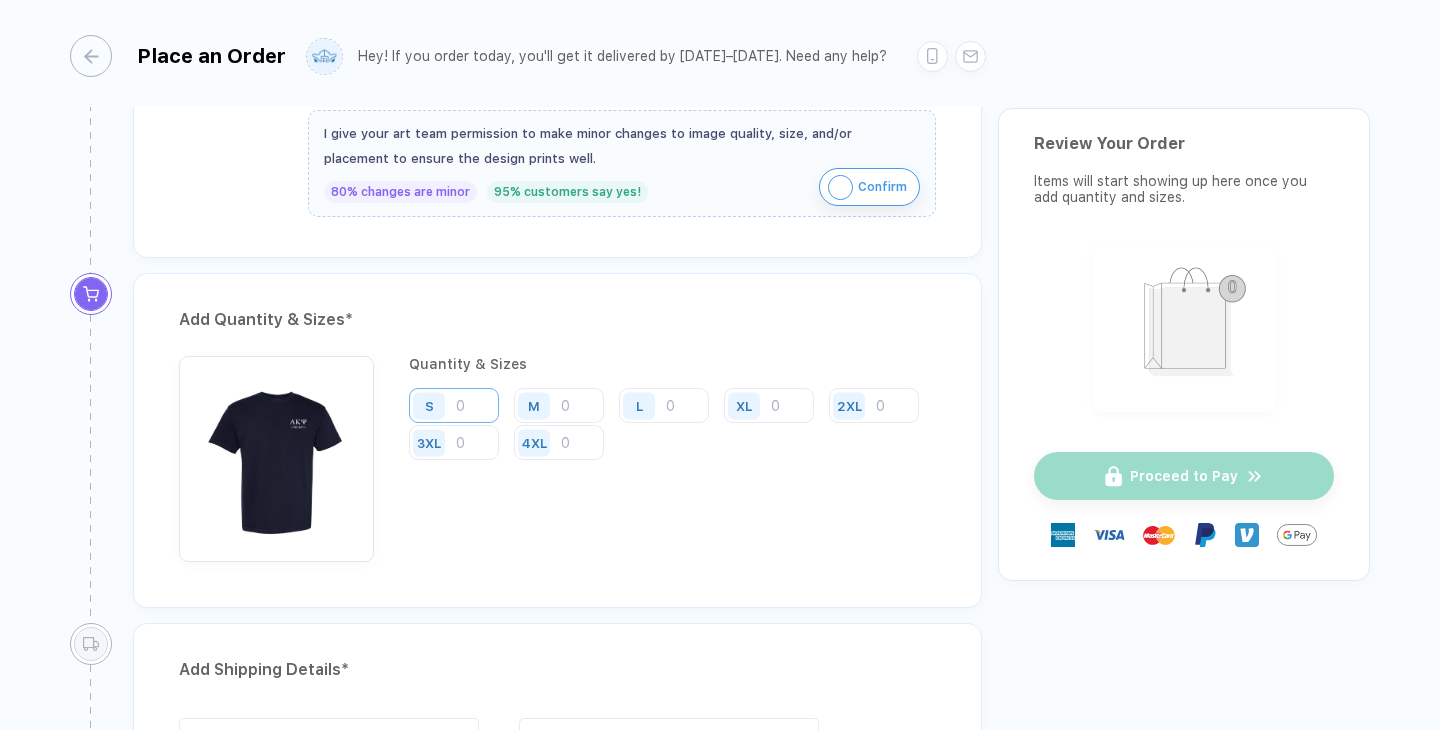 click at bounding box center [454, 405] 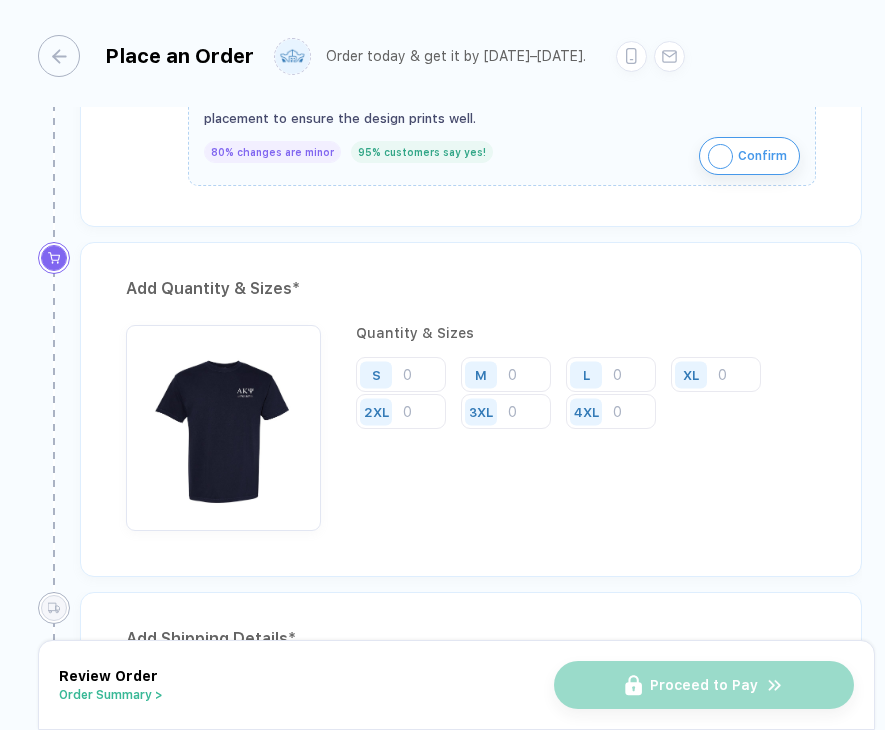 click on "Add Quantity & Sizes * Quantity & Sizes S M L XL 2XL 3XL 4XL" at bounding box center [471, 409] 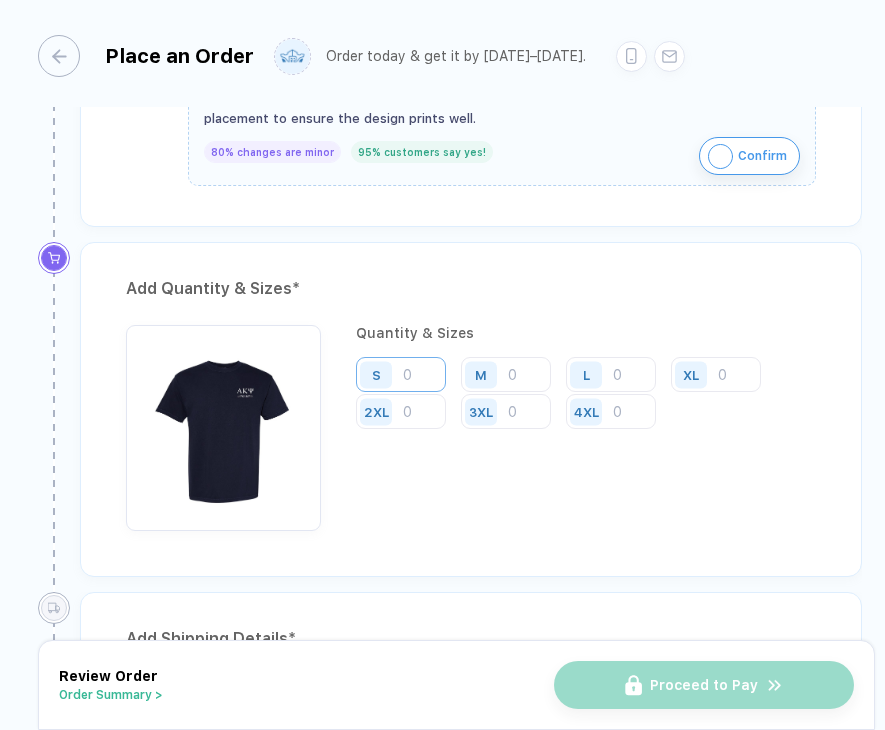 click at bounding box center [401, 374] 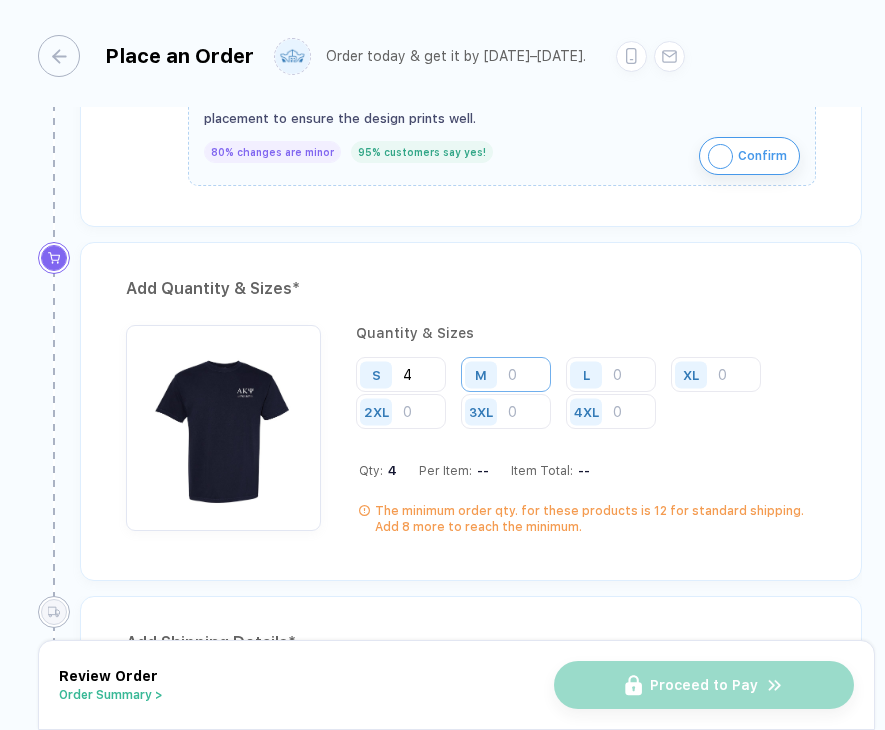 type on "4" 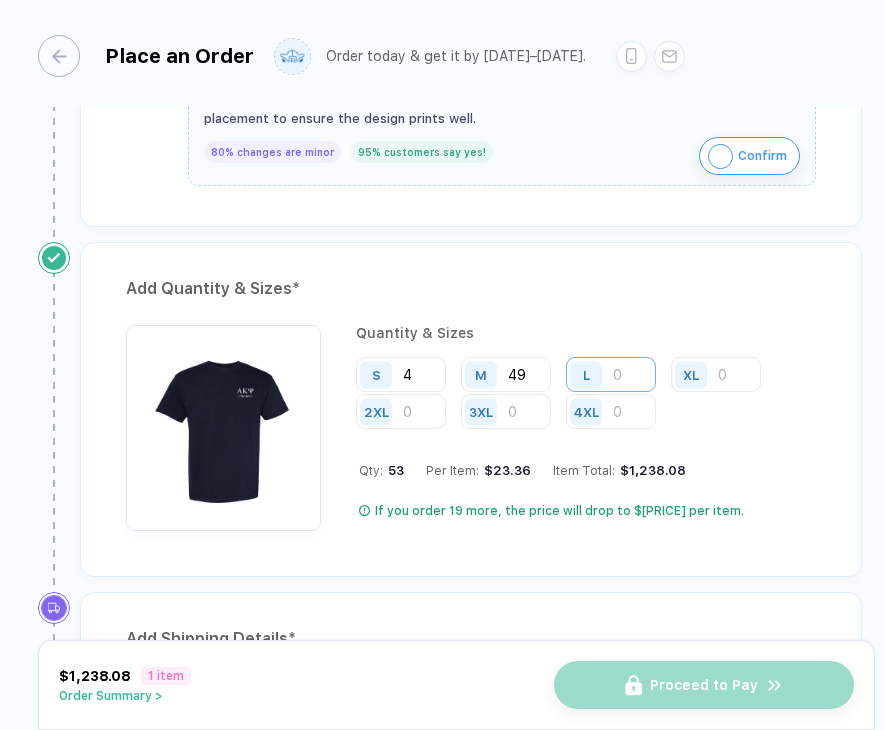 type on "49" 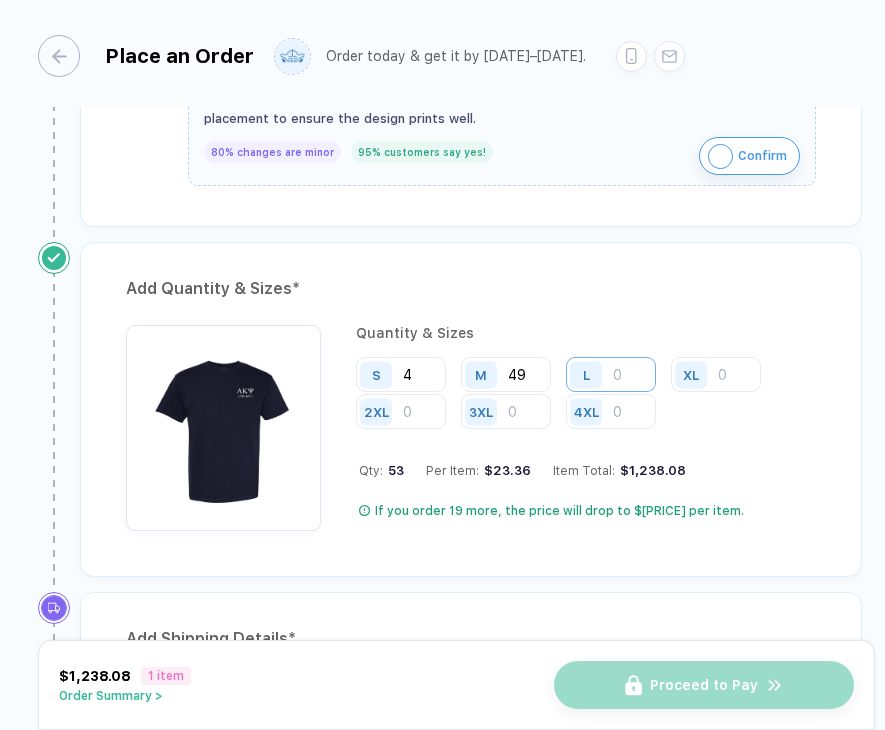 click at bounding box center [611, 374] 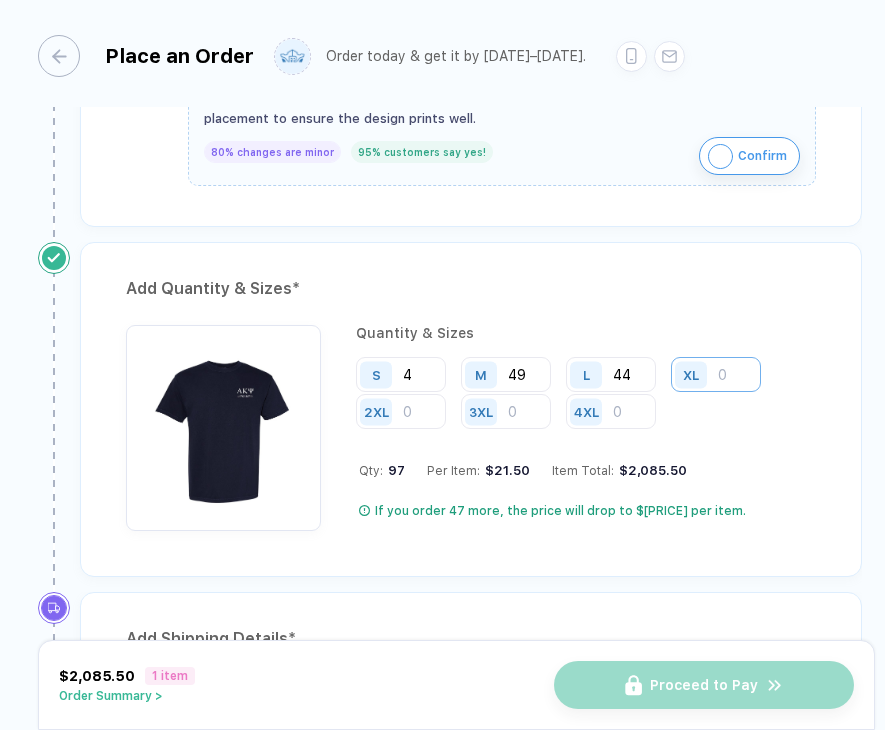 type on "44" 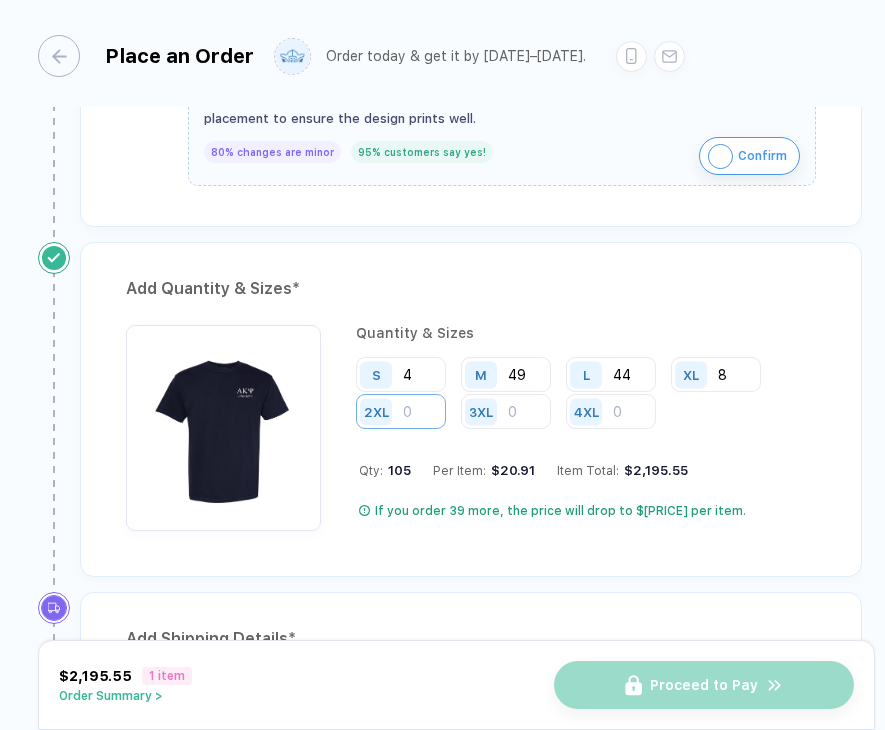 type on "8" 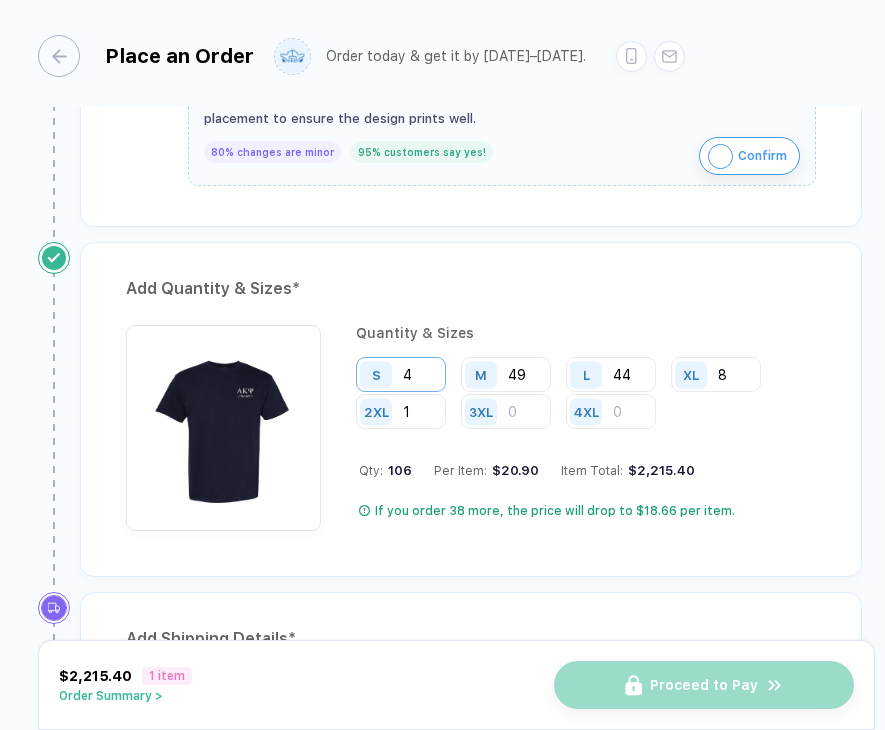 type on "1" 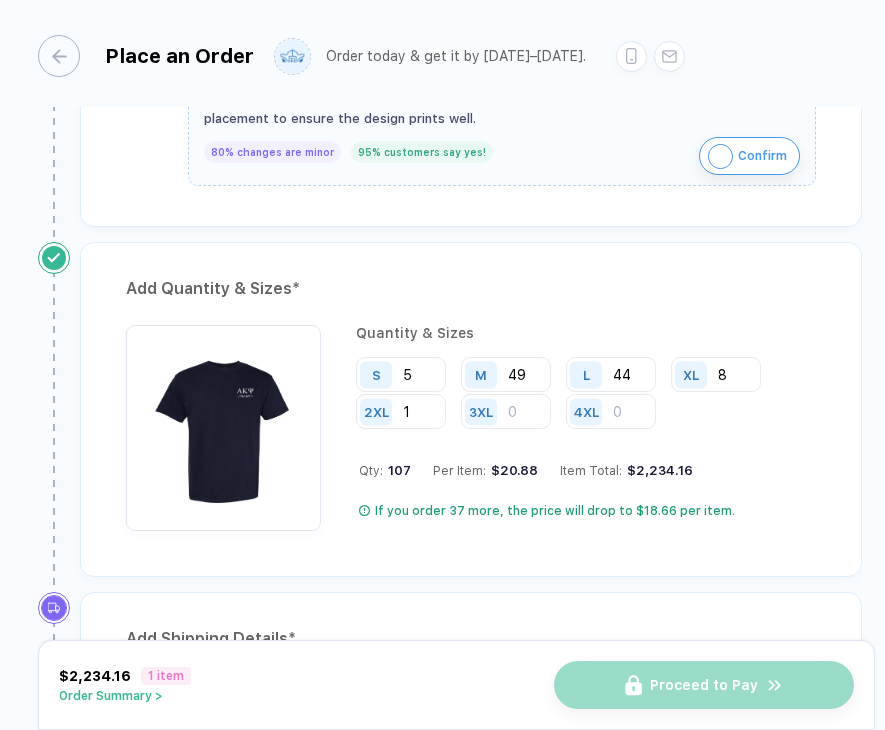 type on "5" 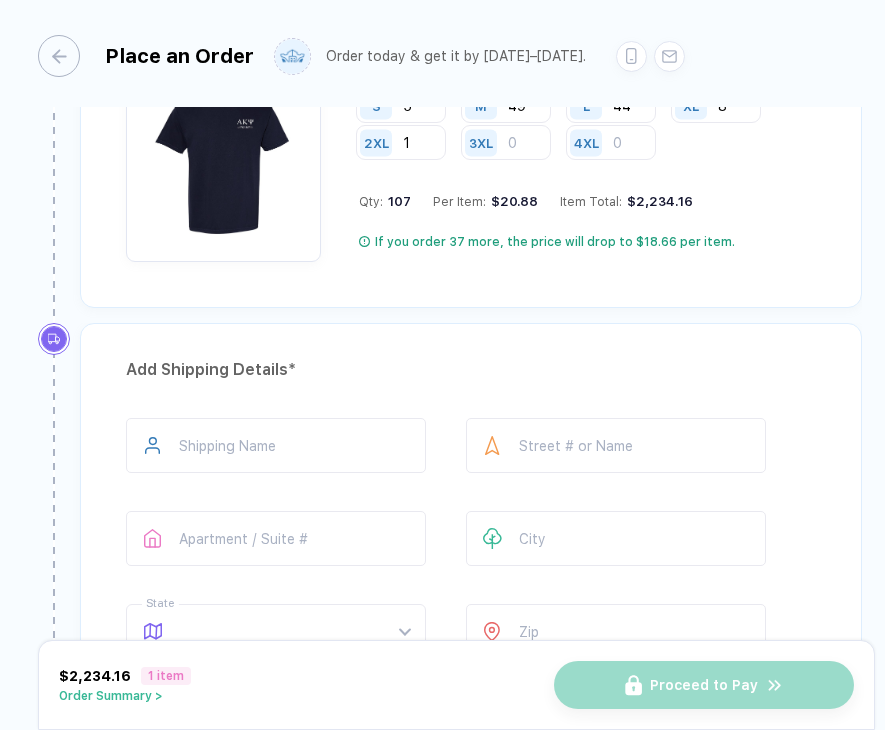 scroll, scrollTop: 1258, scrollLeft: 0, axis: vertical 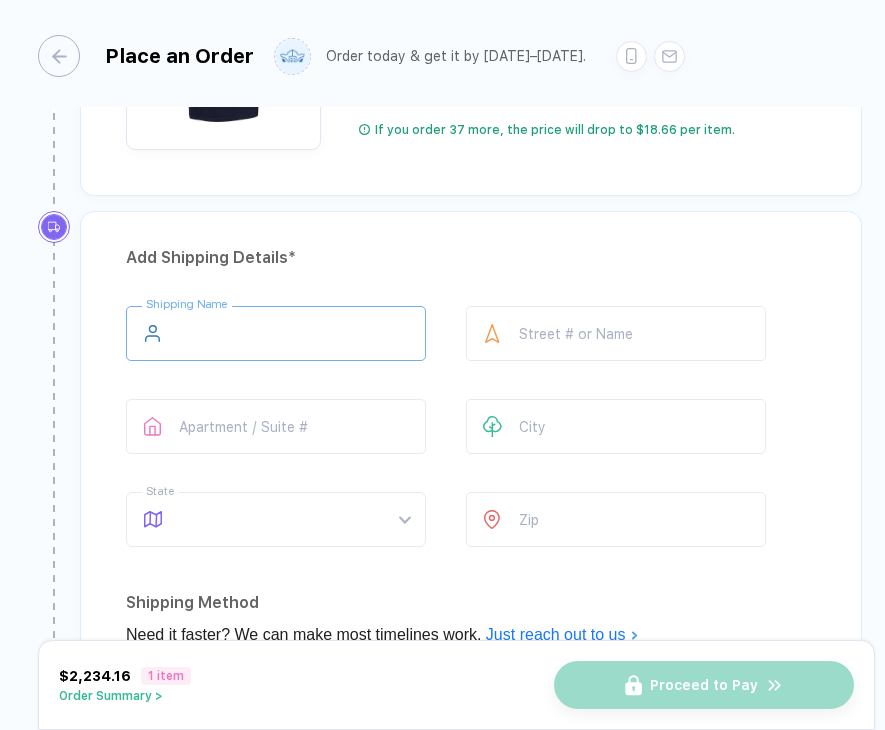 click at bounding box center (276, 333) 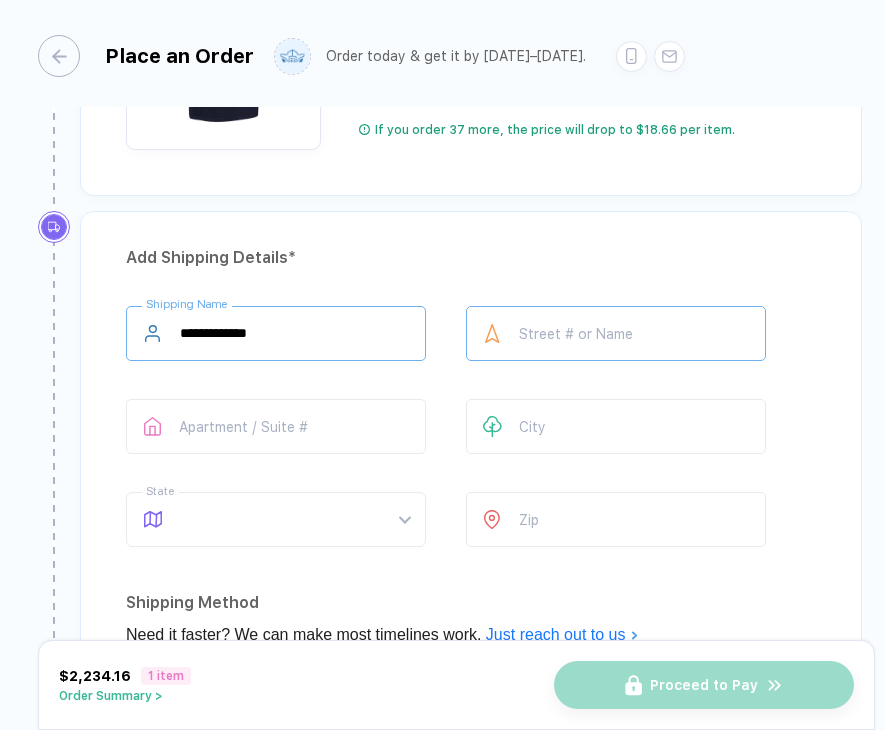 type on "**********" 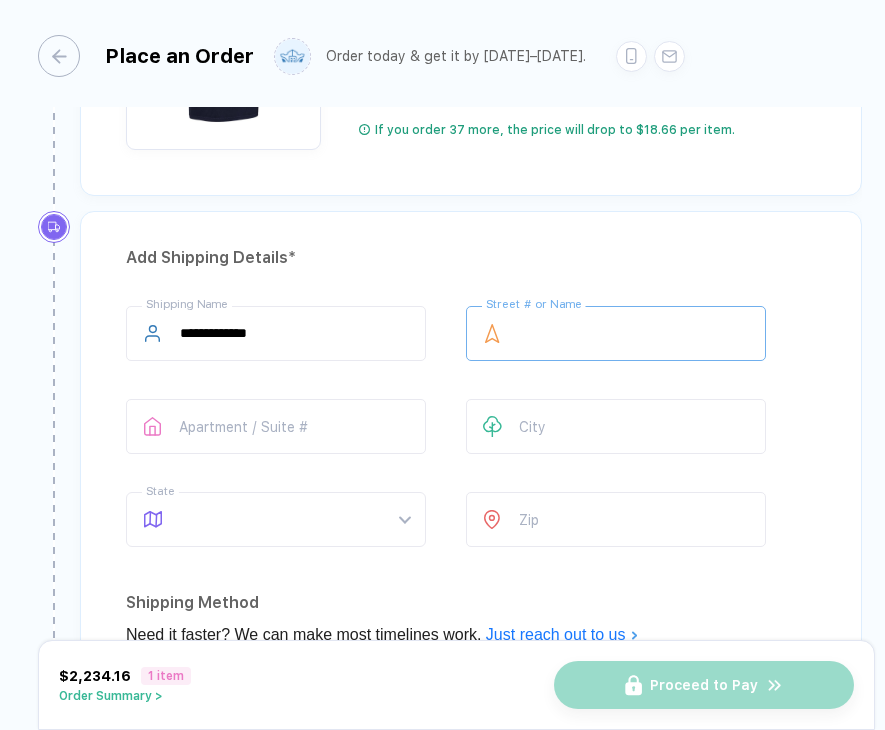 click at bounding box center (616, 333) 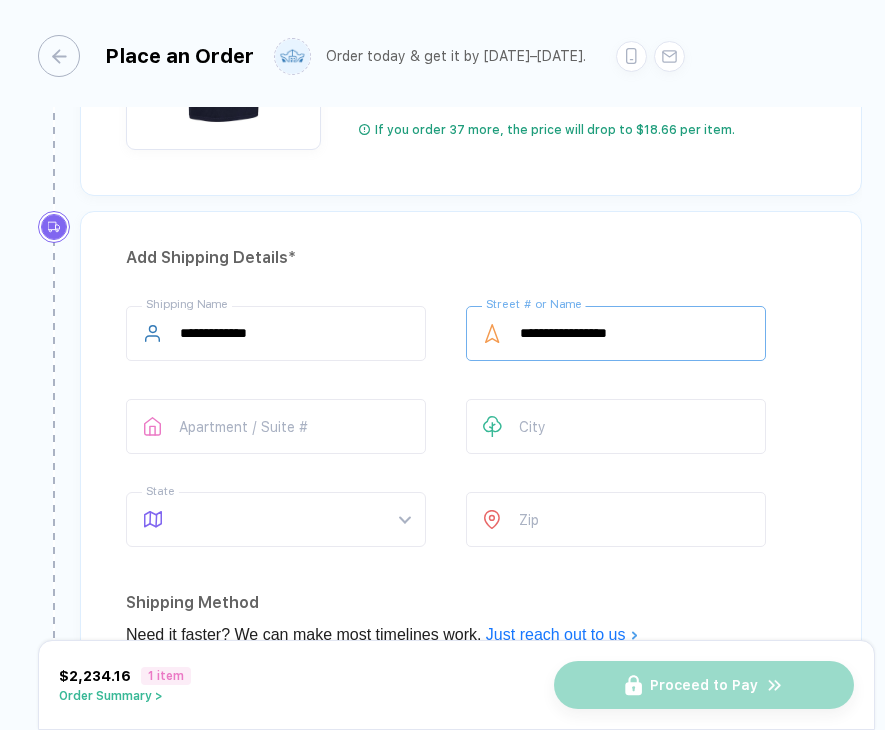 type on "**********" 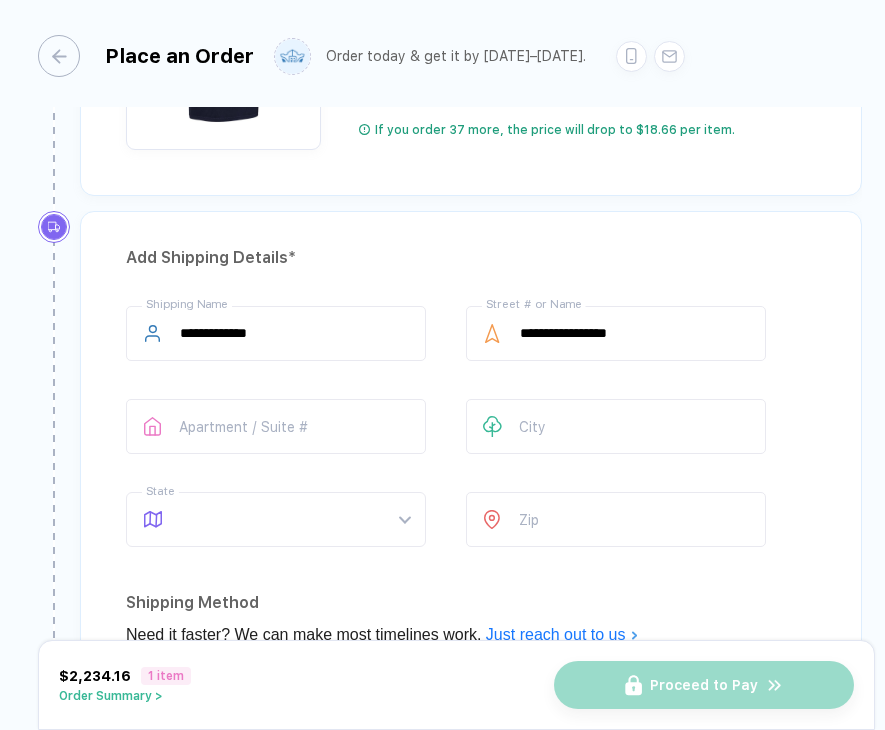 click on "**********" at bounding box center [471, 430] 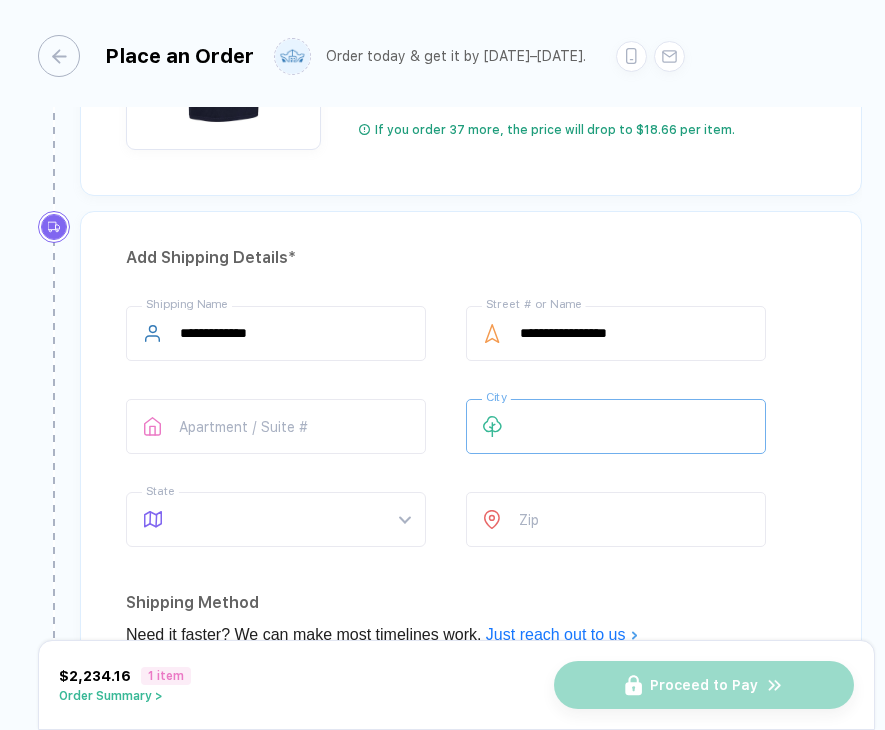 click at bounding box center (616, 426) 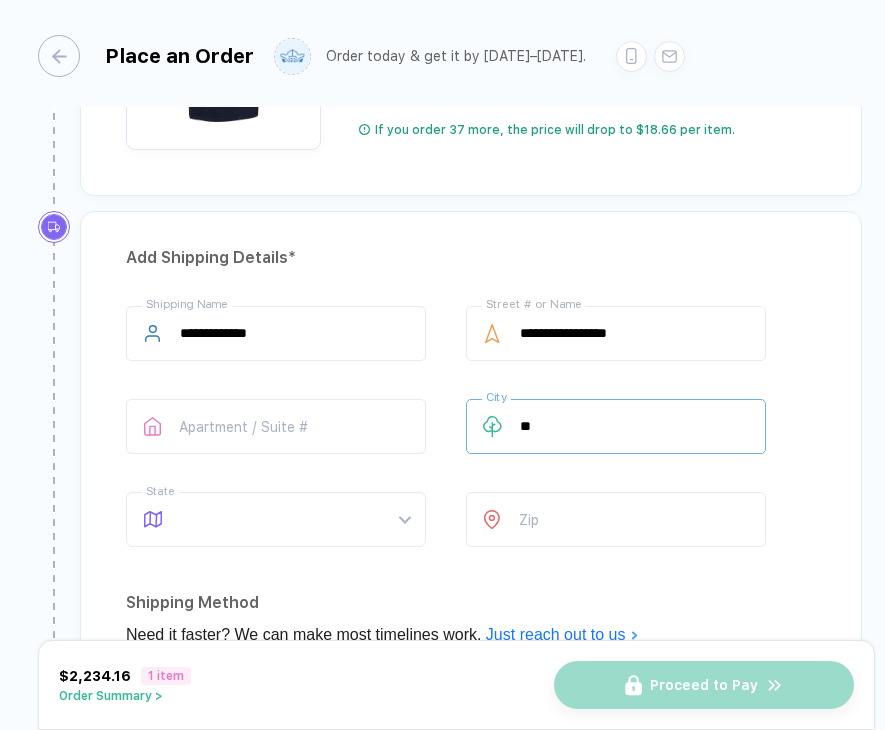type on "*" 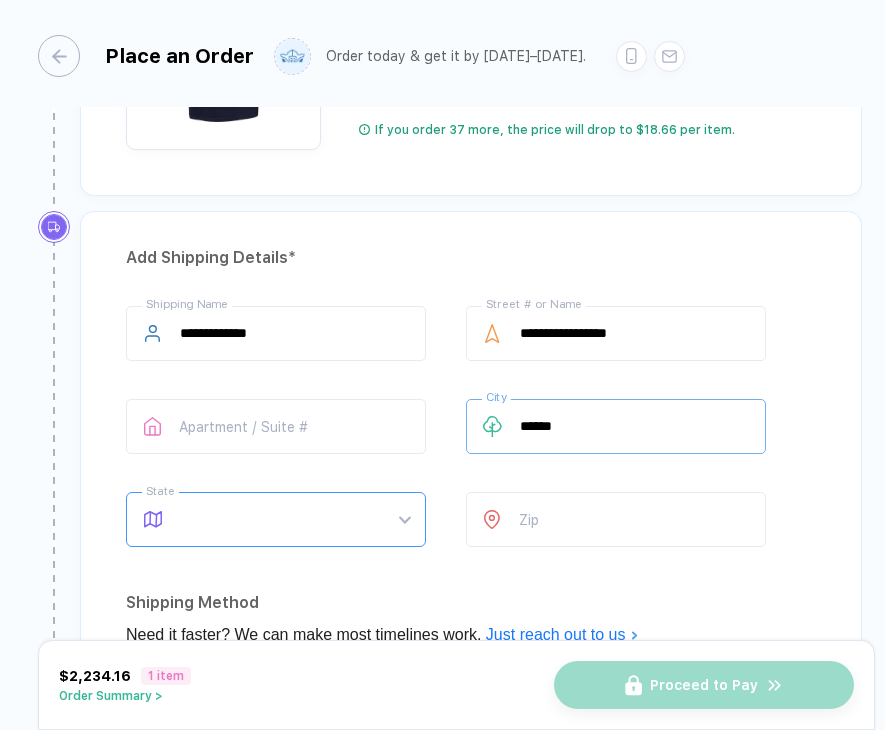 click at bounding box center [295, 519] 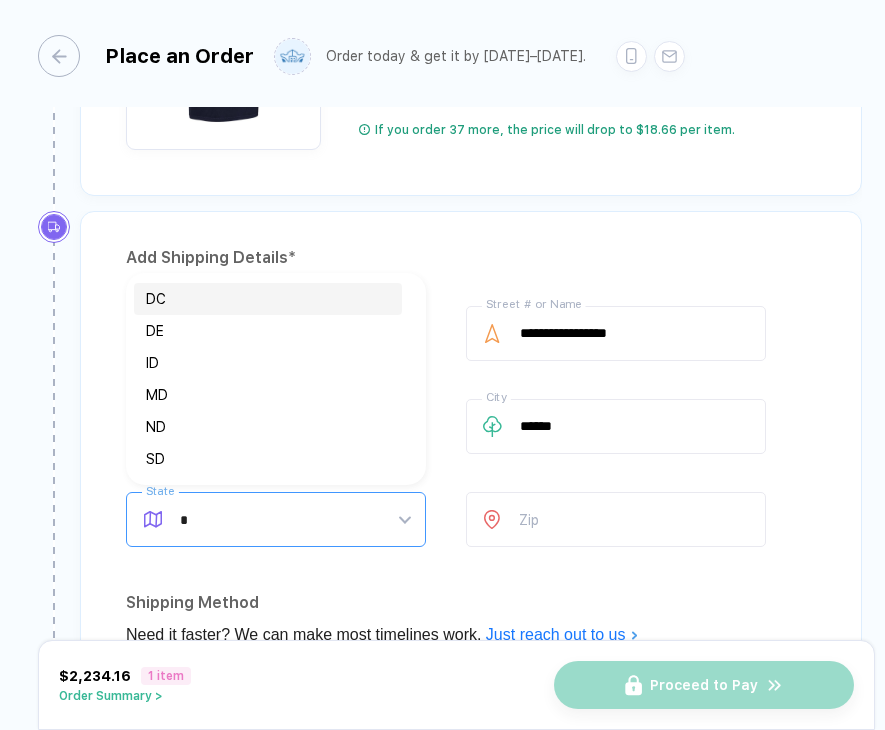 type on "**" 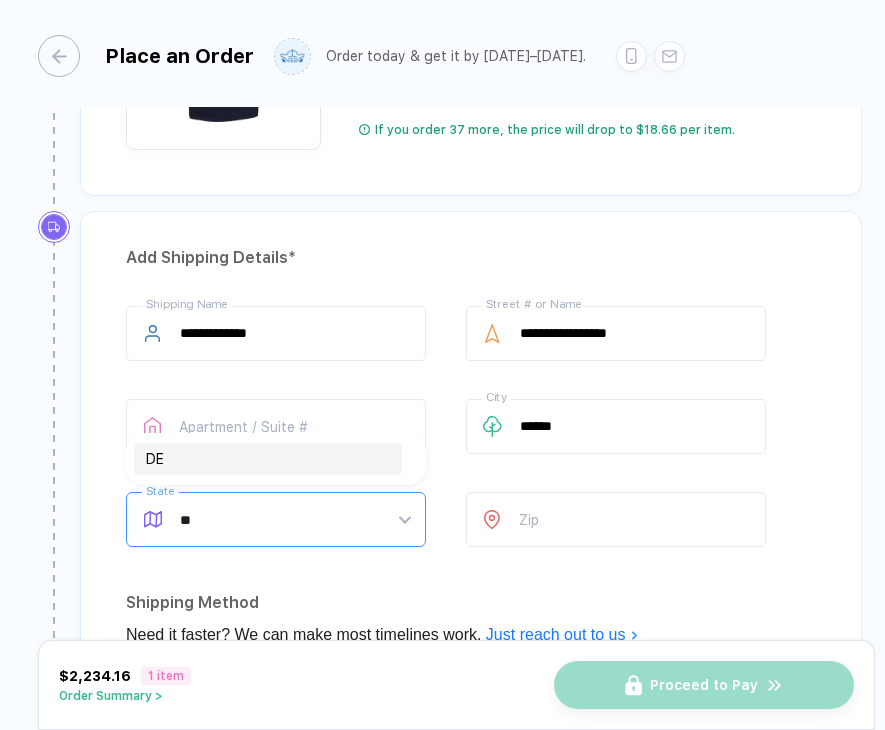 click on "DE" at bounding box center [268, 459] 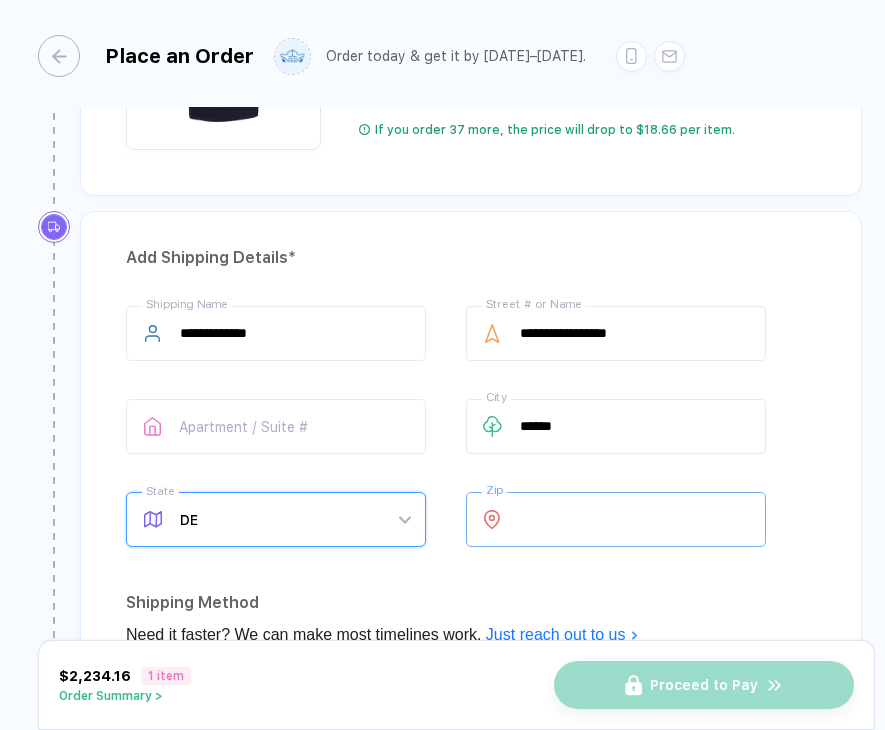 click at bounding box center [616, 519] 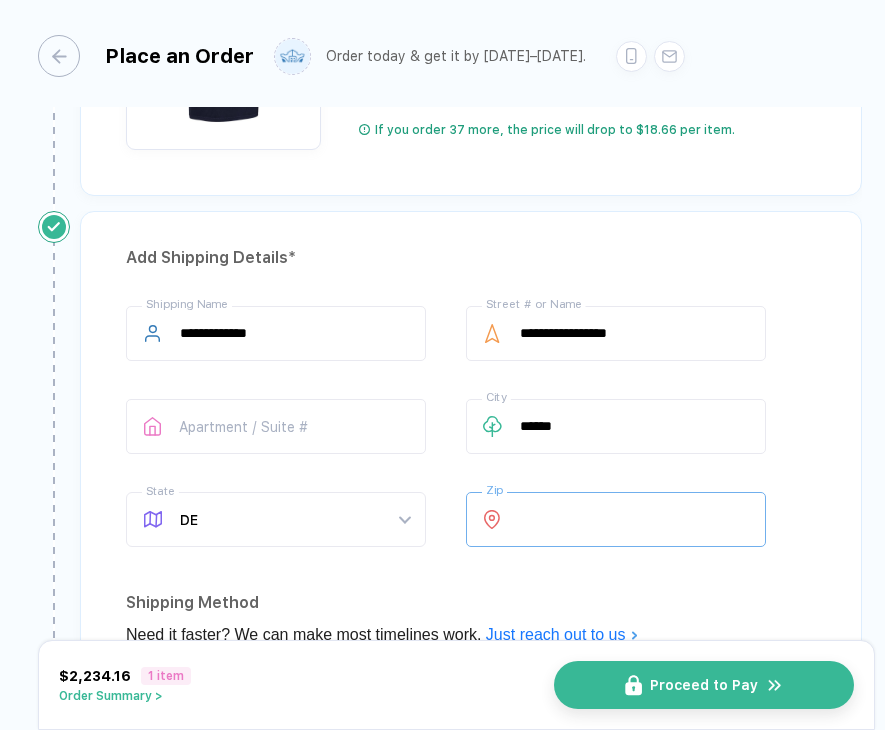 type on "*****" 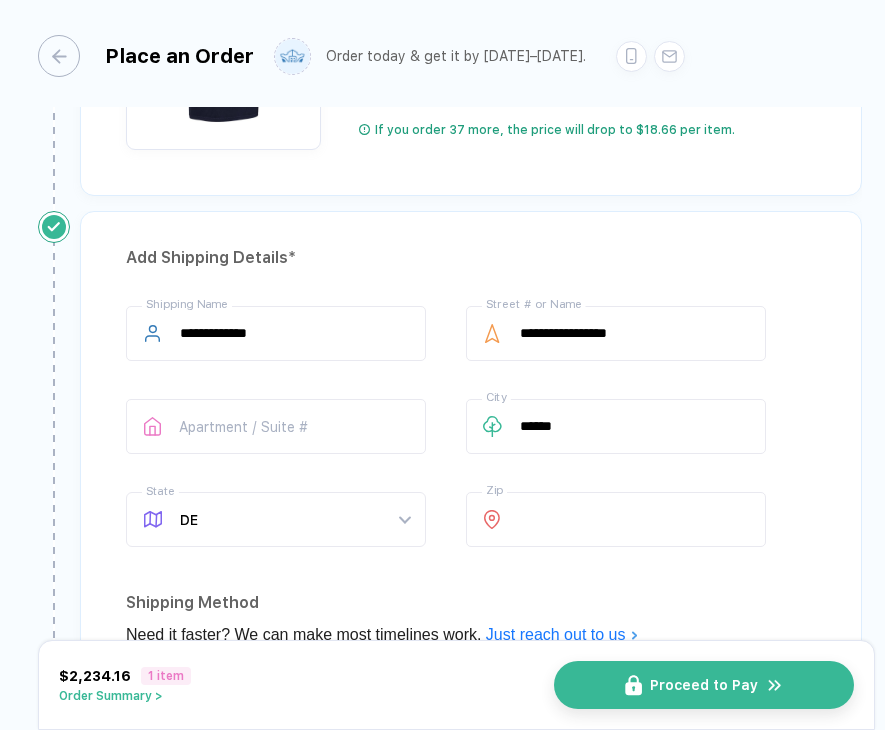 click on "**********" at bounding box center (471, 430) 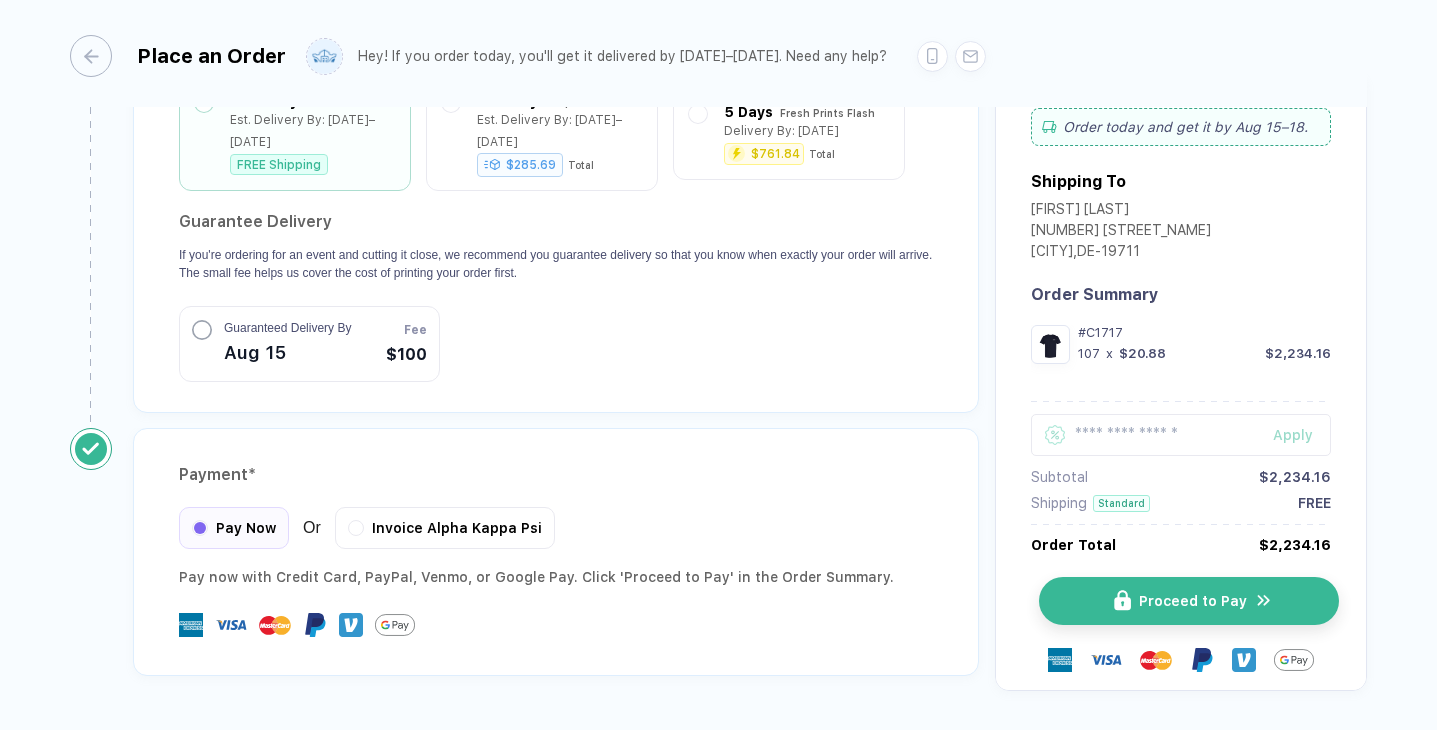 scroll, scrollTop: 1869, scrollLeft: 0, axis: vertical 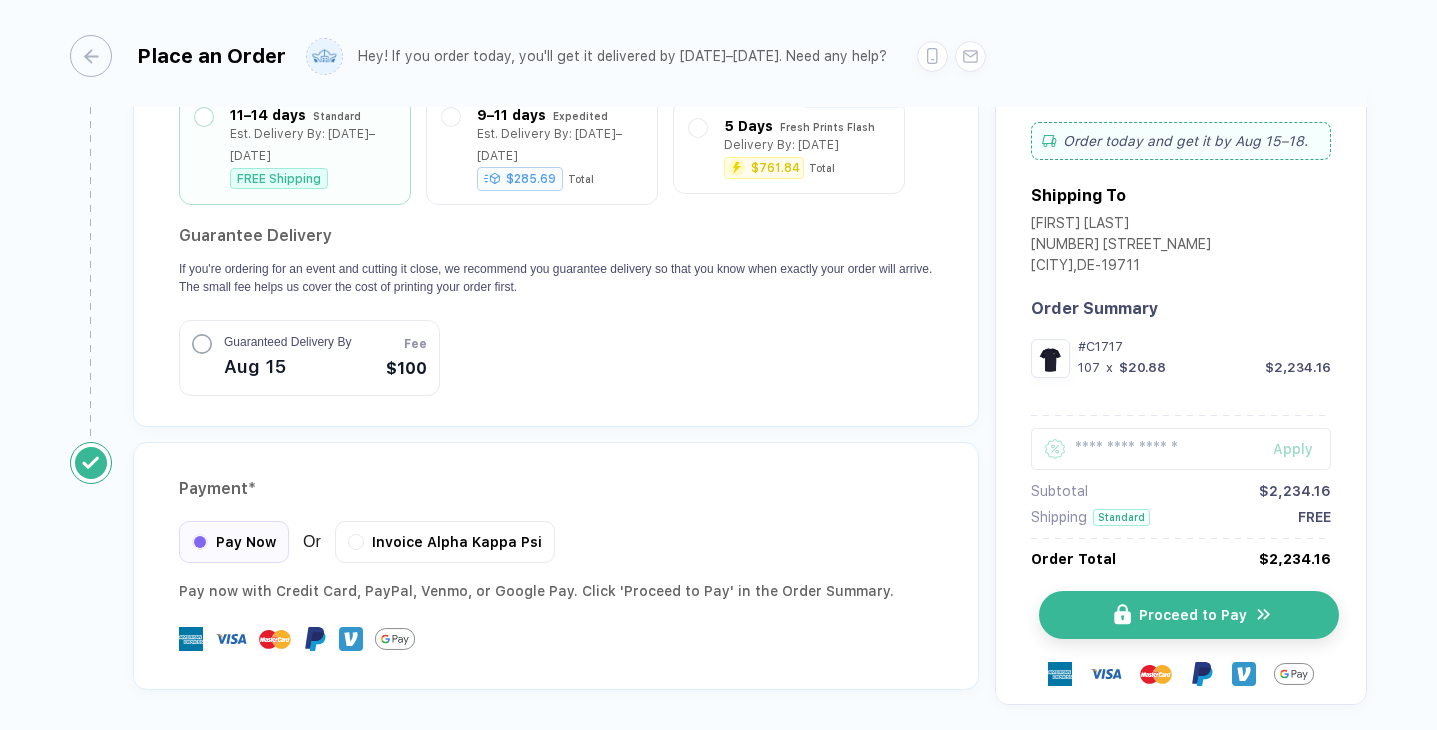 click on "Proceed to Pay" at bounding box center [1189, 615] 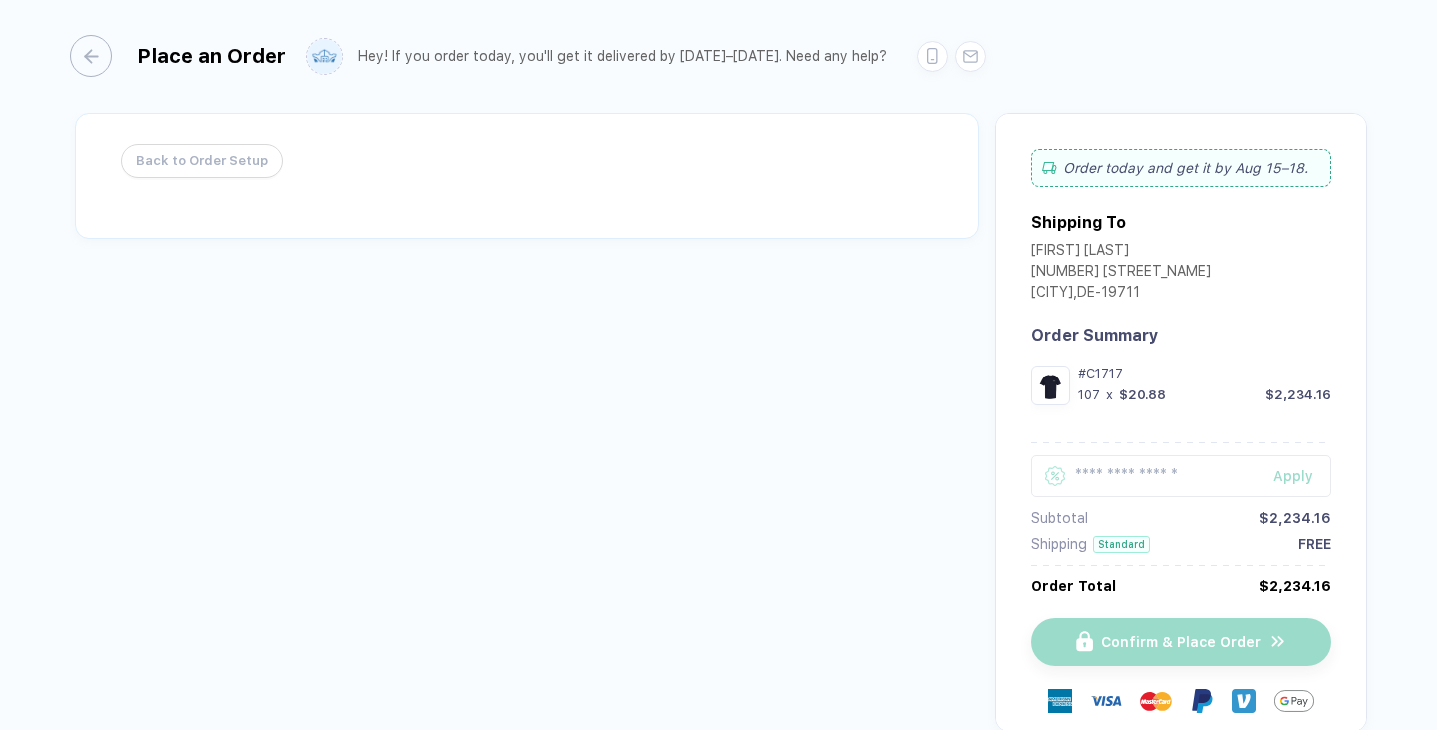 scroll, scrollTop: 0, scrollLeft: 0, axis: both 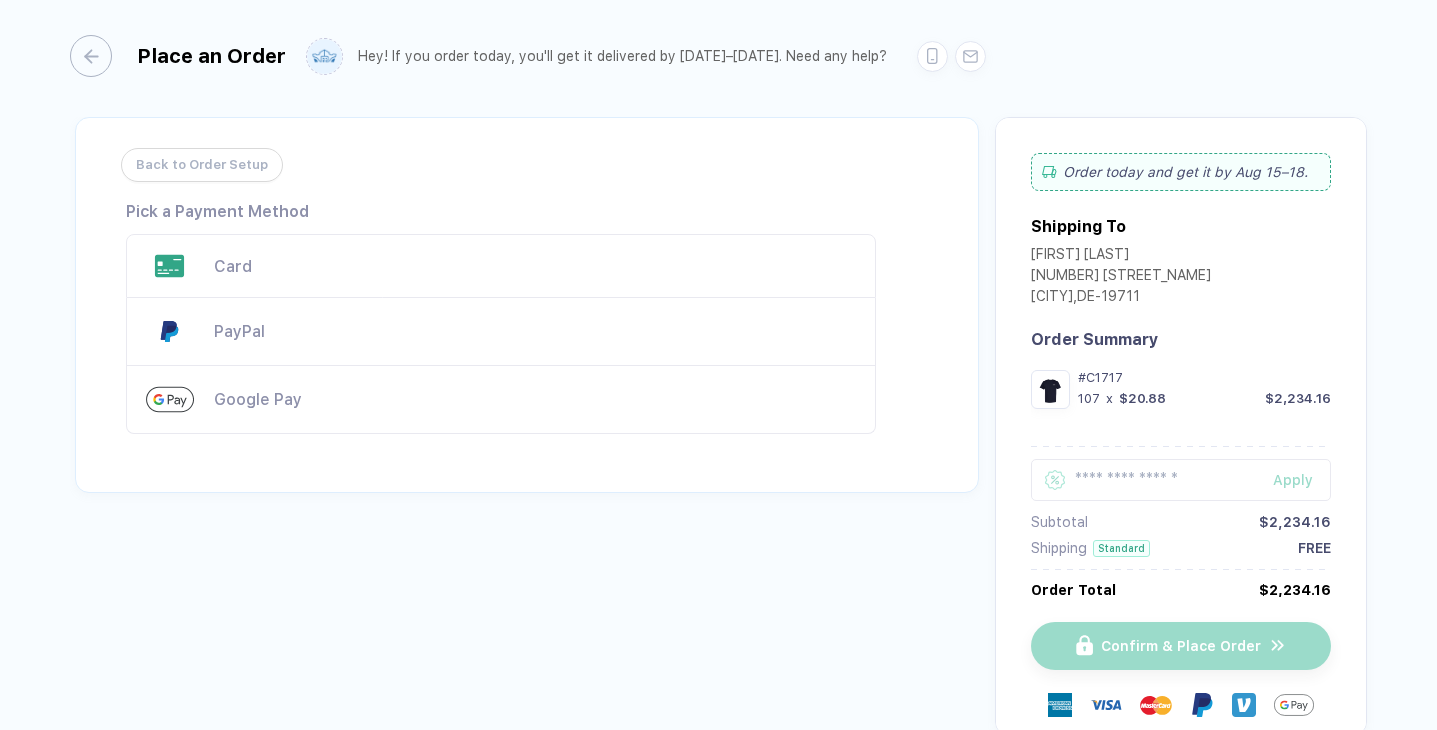 click on "Card" at bounding box center [501, 266] 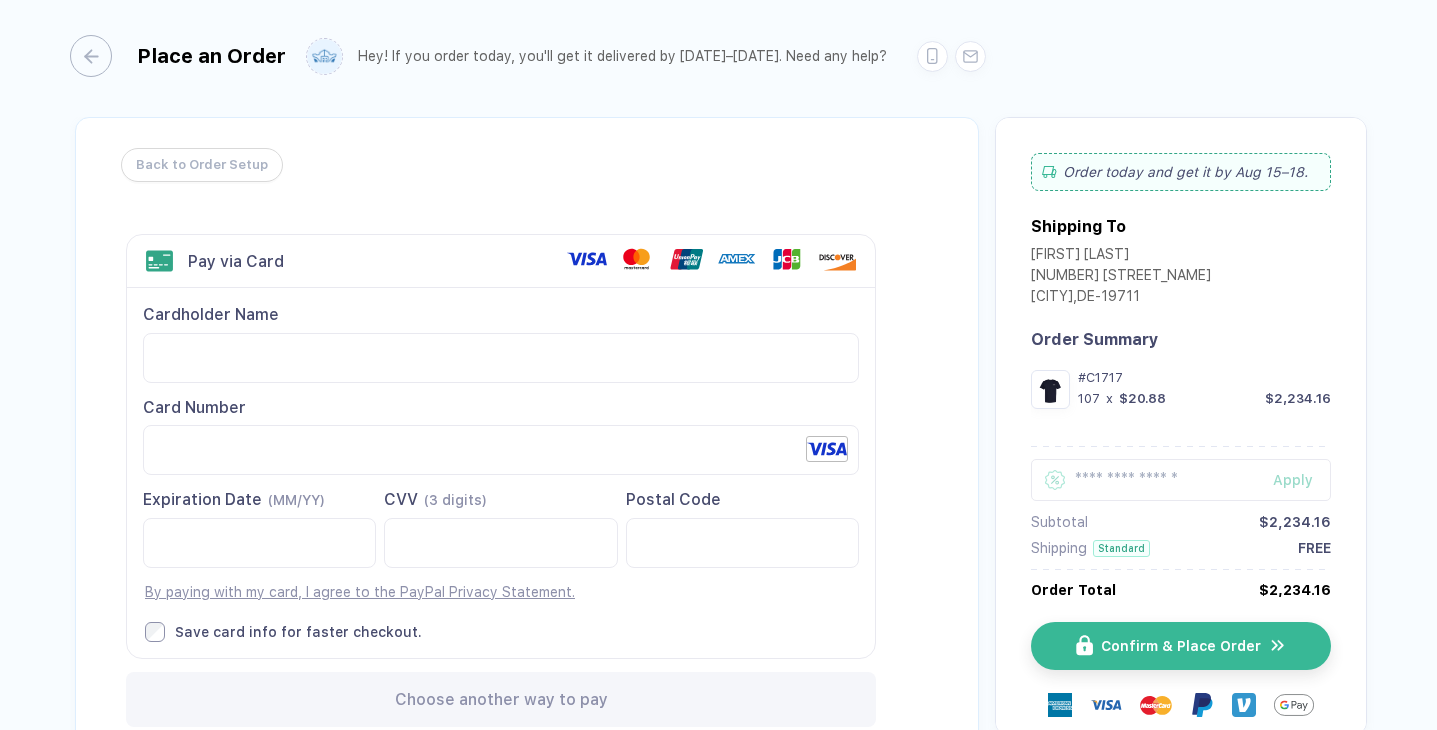 click at bounding box center (742, 543) 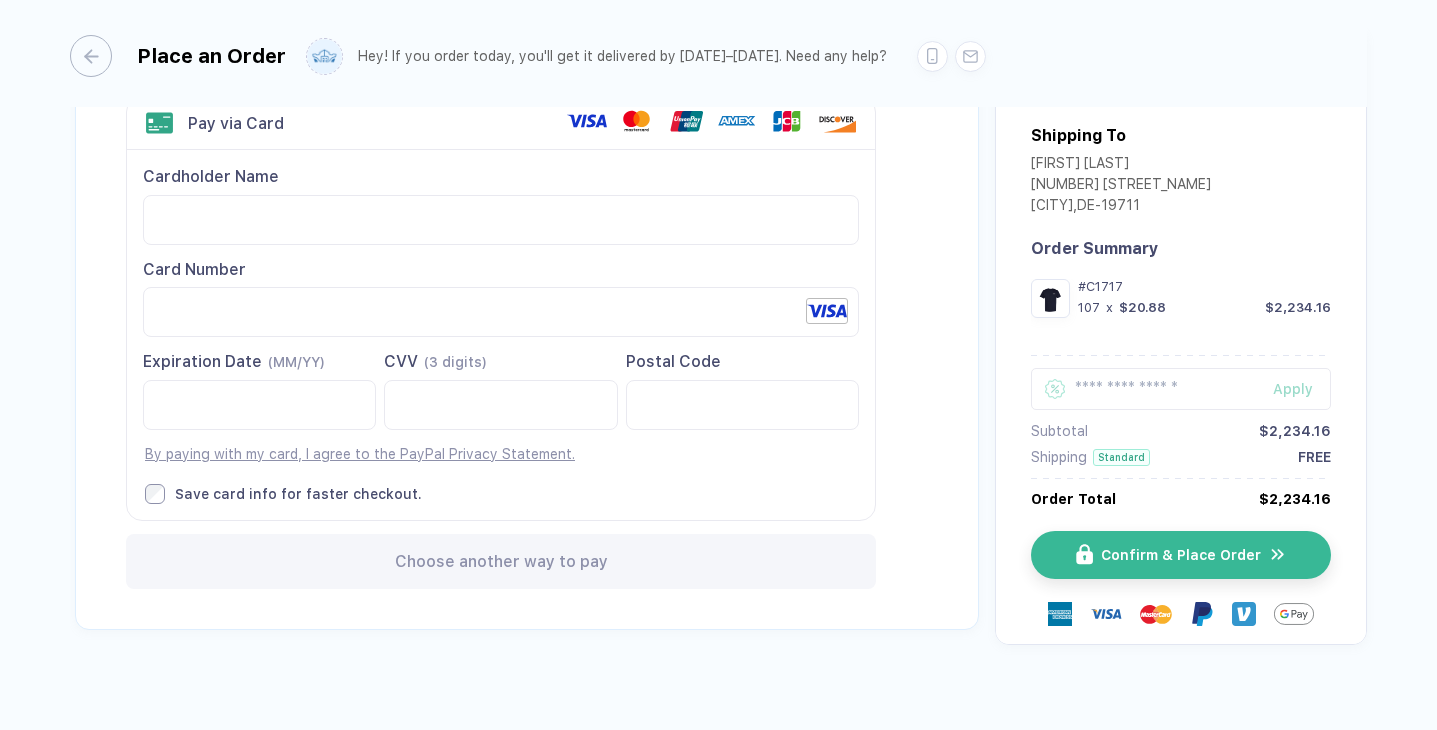 scroll, scrollTop: 147, scrollLeft: 0, axis: vertical 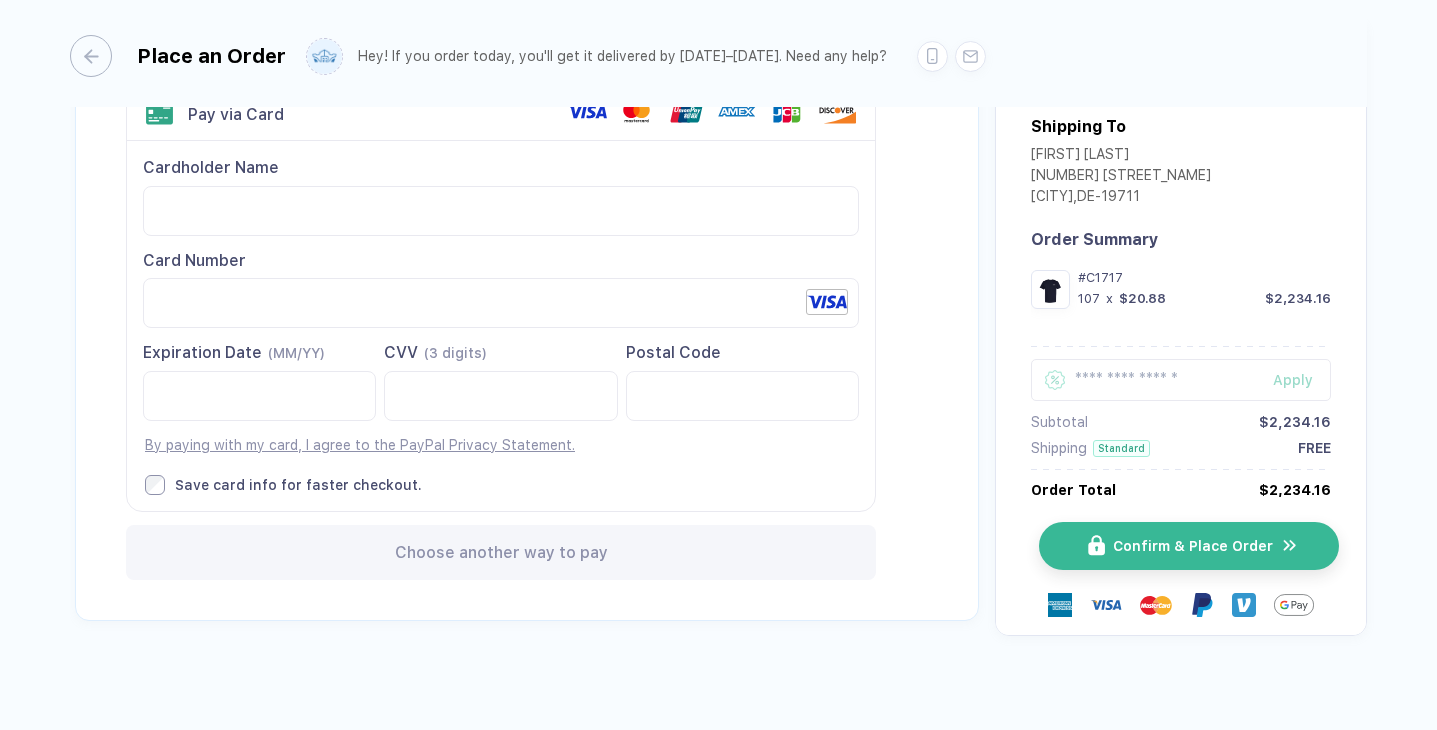 click on "Confirm & Place Order" at bounding box center (1193, 546) 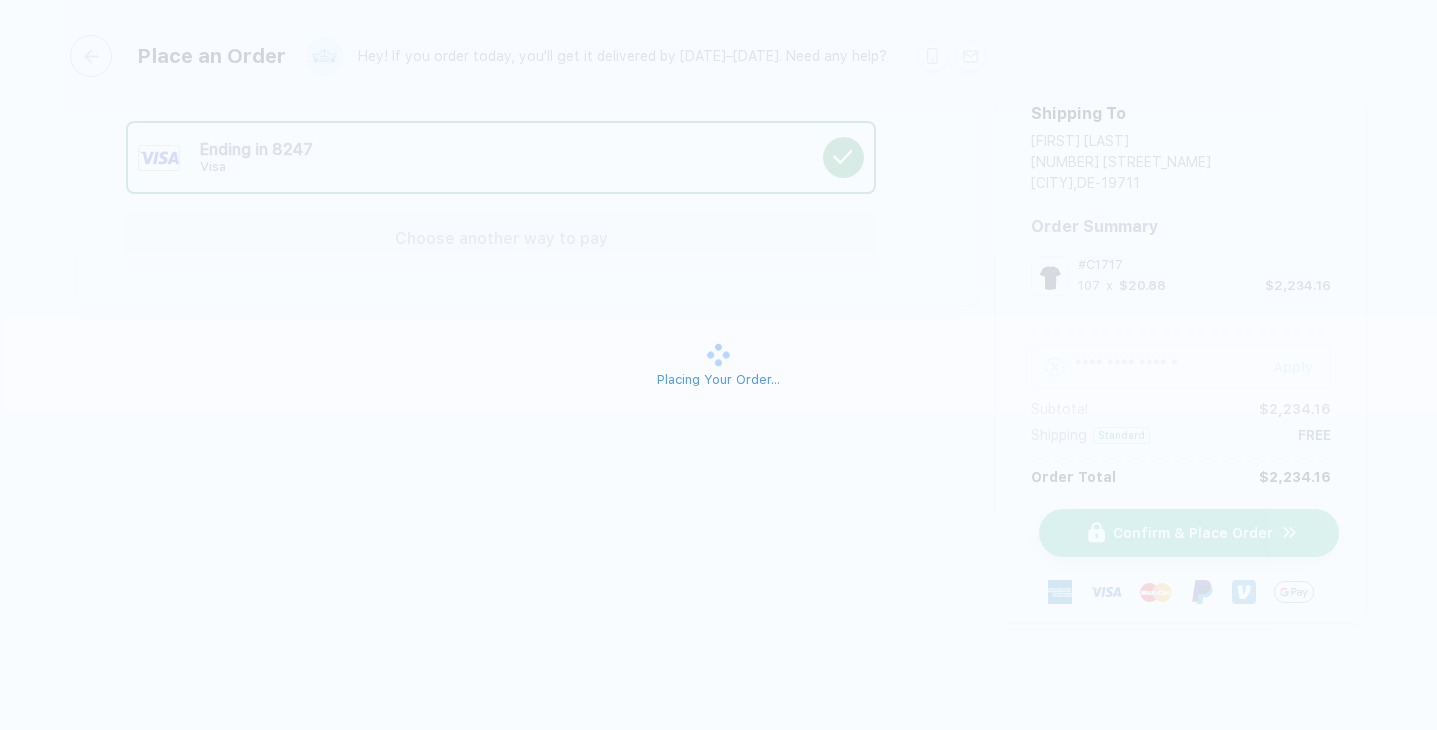 scroll, scrollTop: 112, scrollLeft: 0, axis: vertical 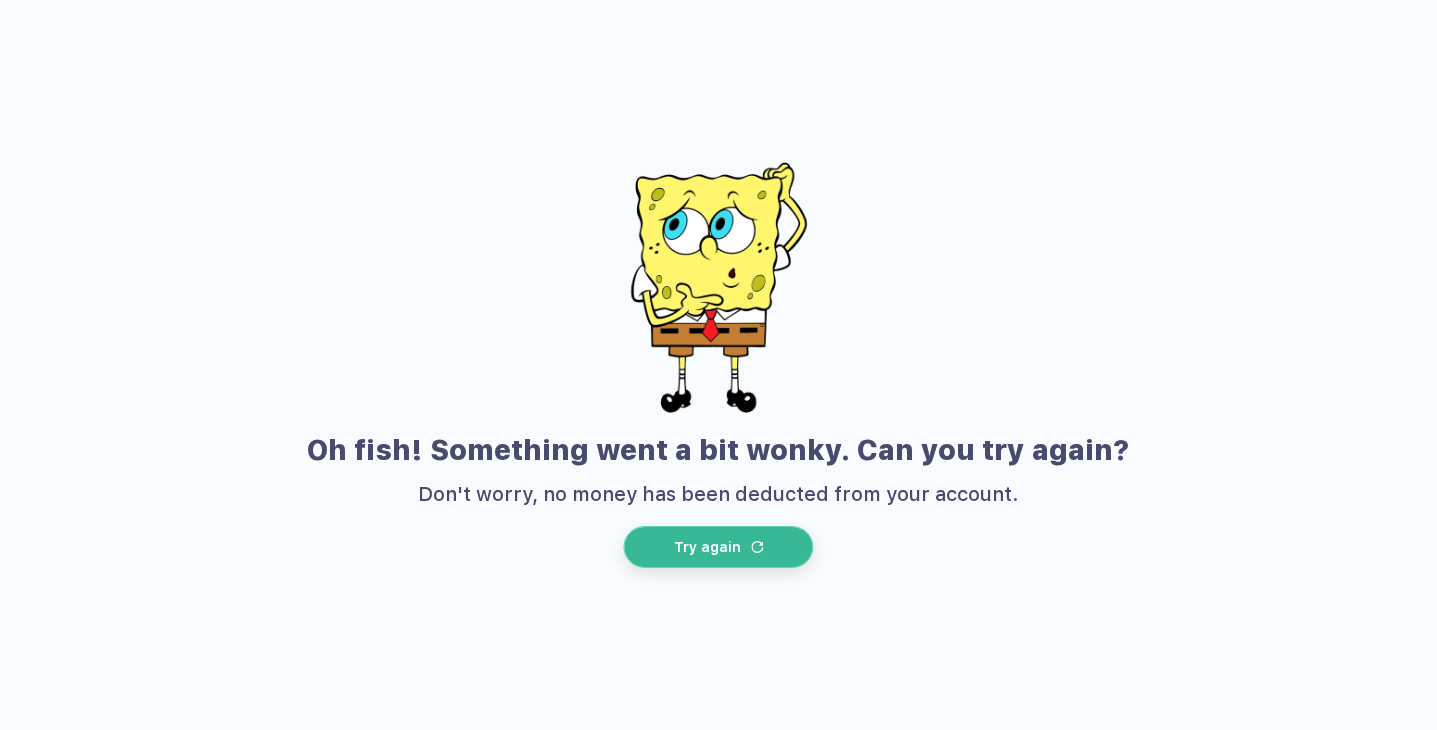 click on "Try again" at bounding box center (707, 547) 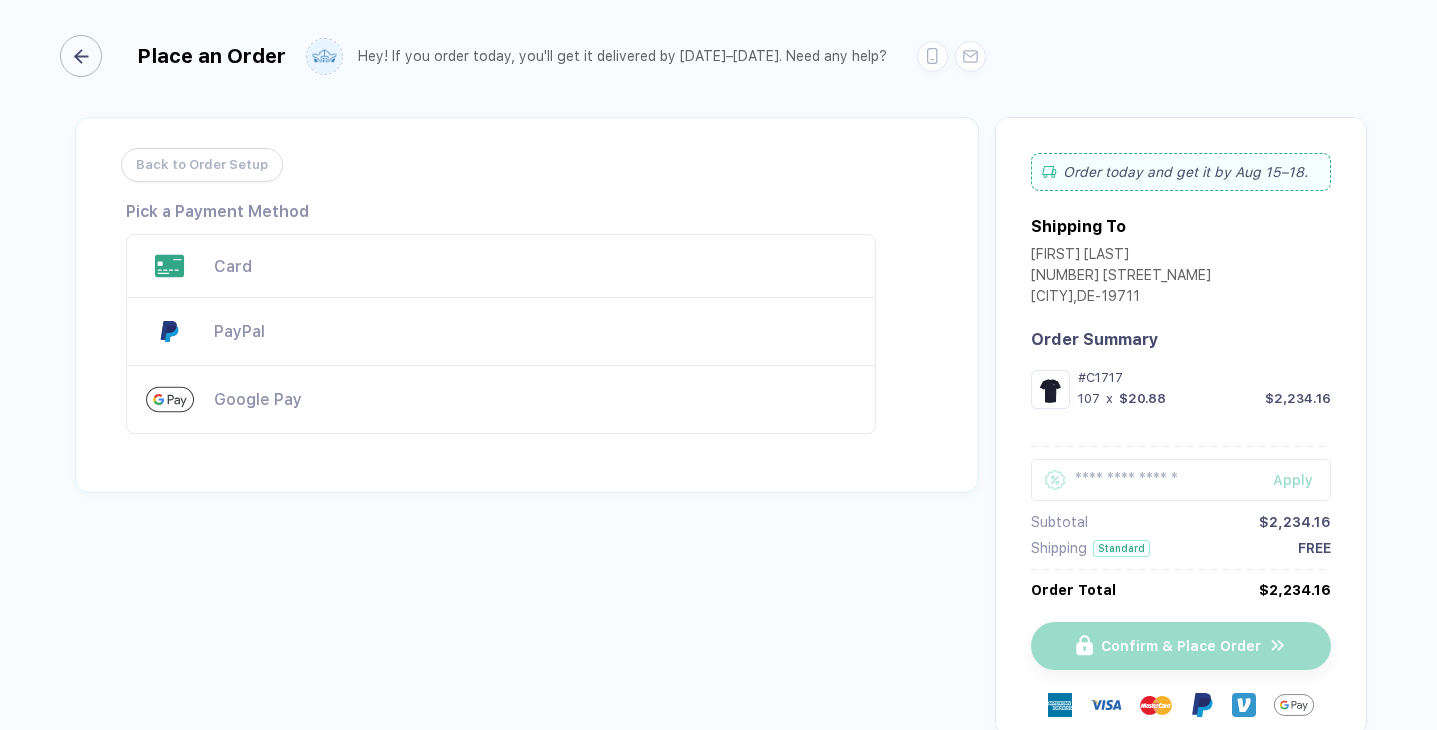 click at bounding box center [81, 56] 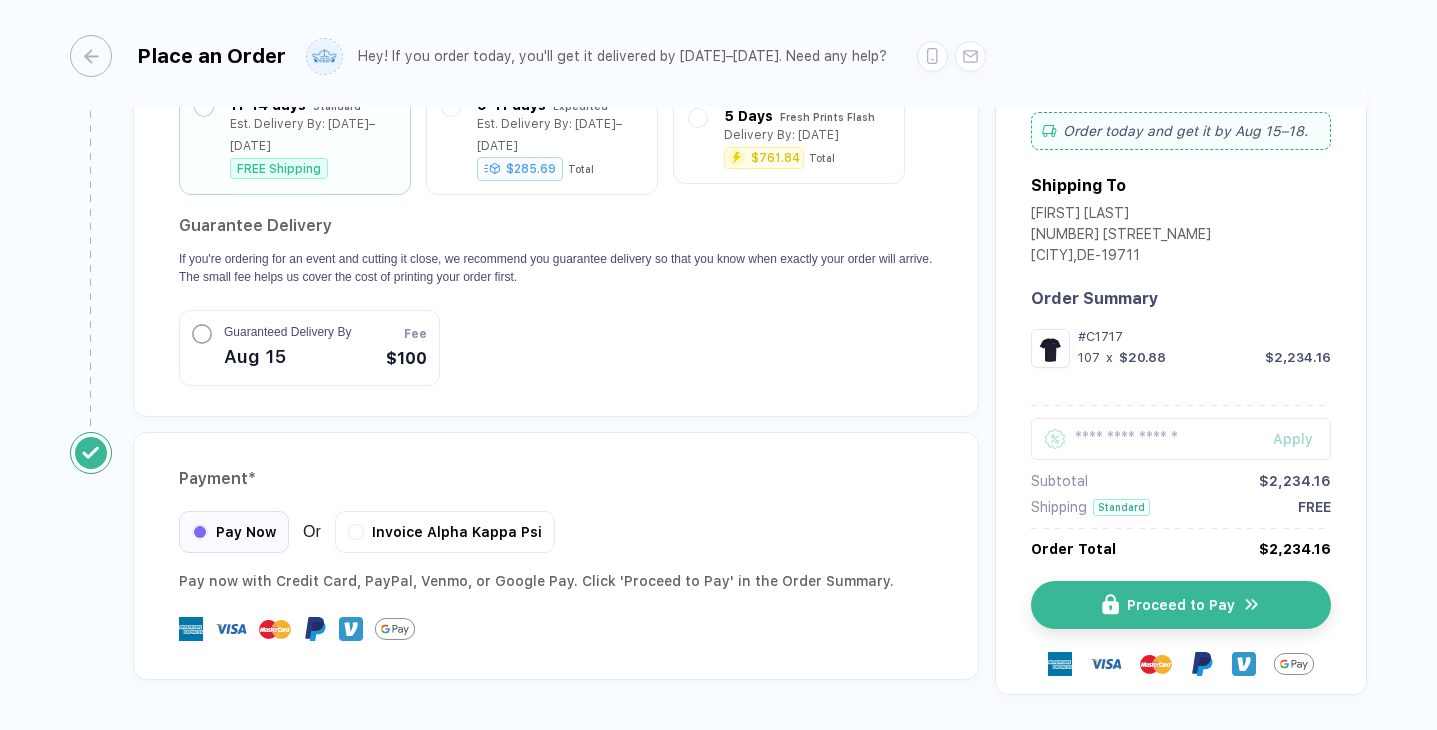 scroll, scrollTop: 1926, scrollLeft: 0, axis: vertical 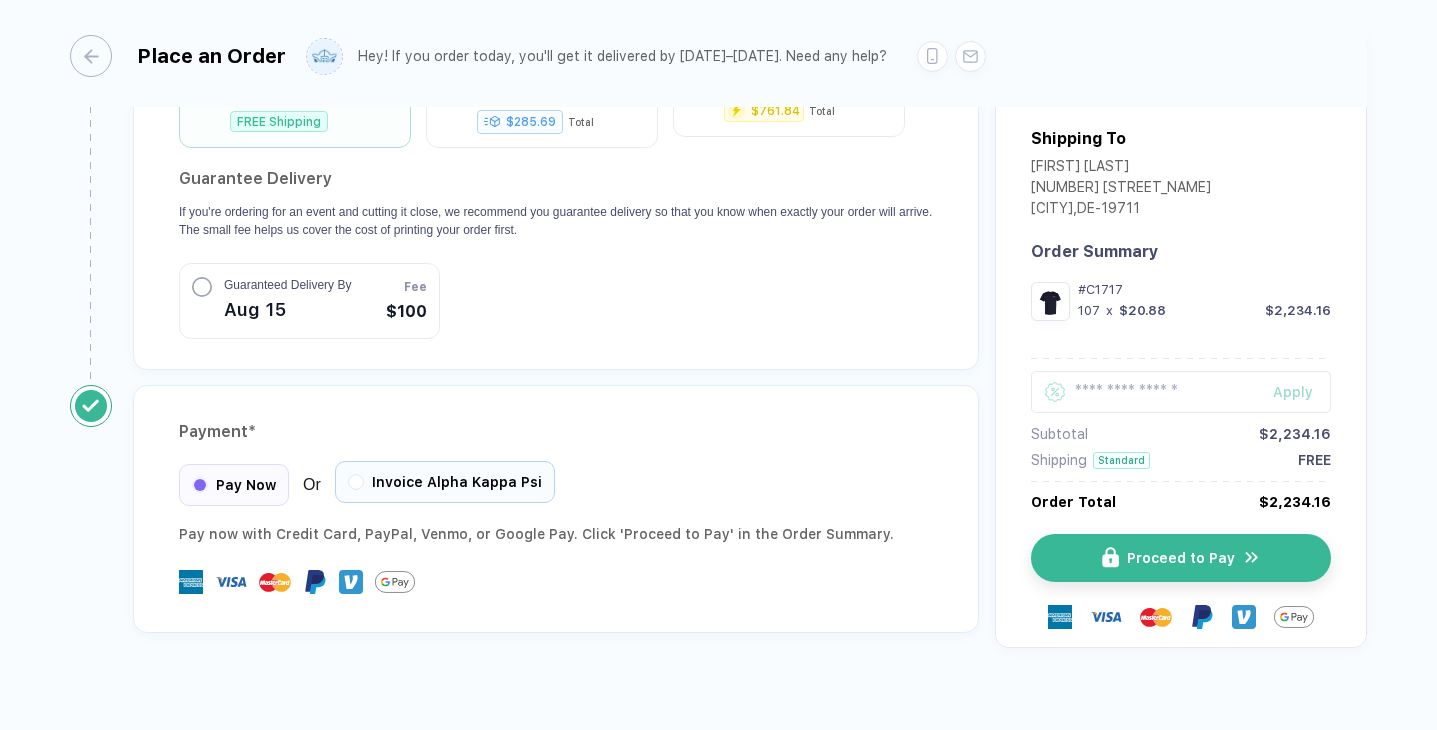 click on "Invoice Alpha Kappa Psi" at bounding box center (445, 482) 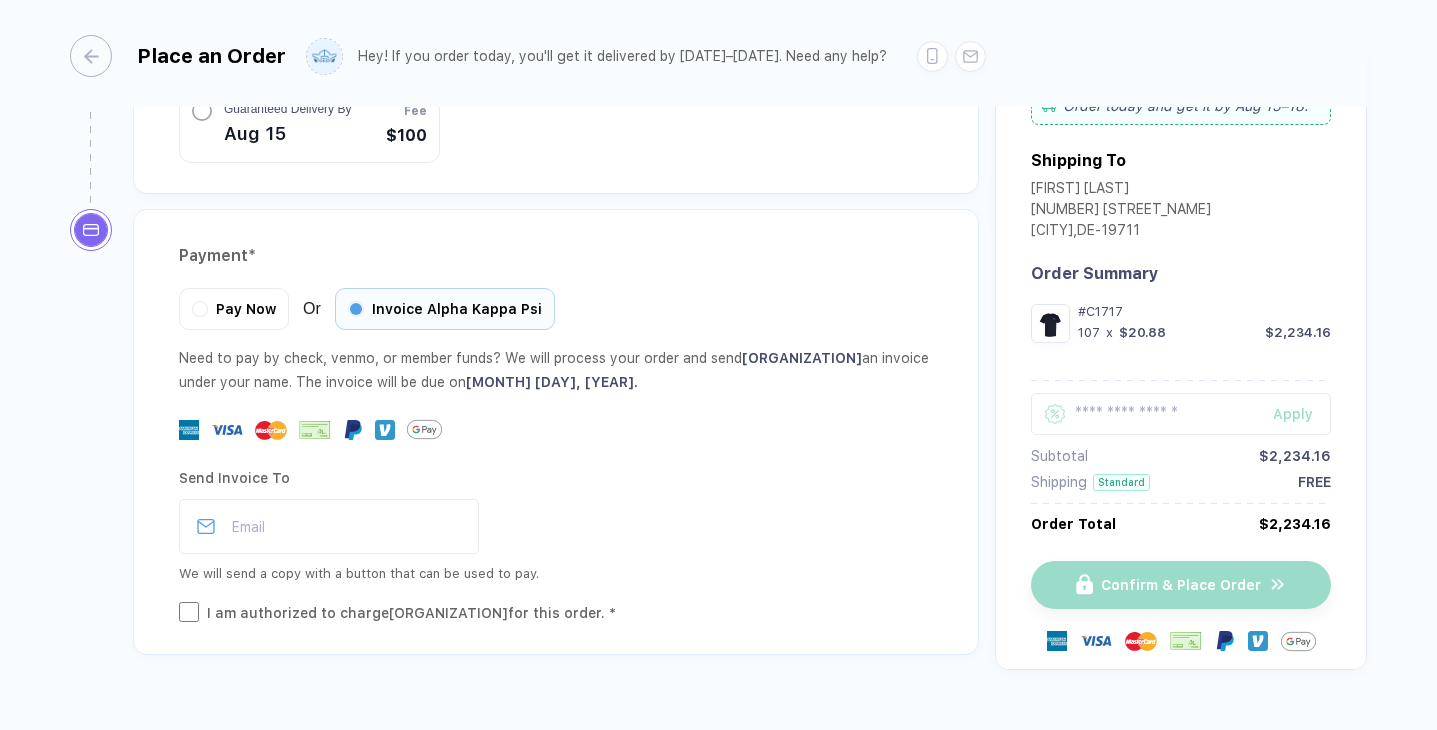 scroll, scrollTop: 2124, scrollLeft: 0, axis: vertical 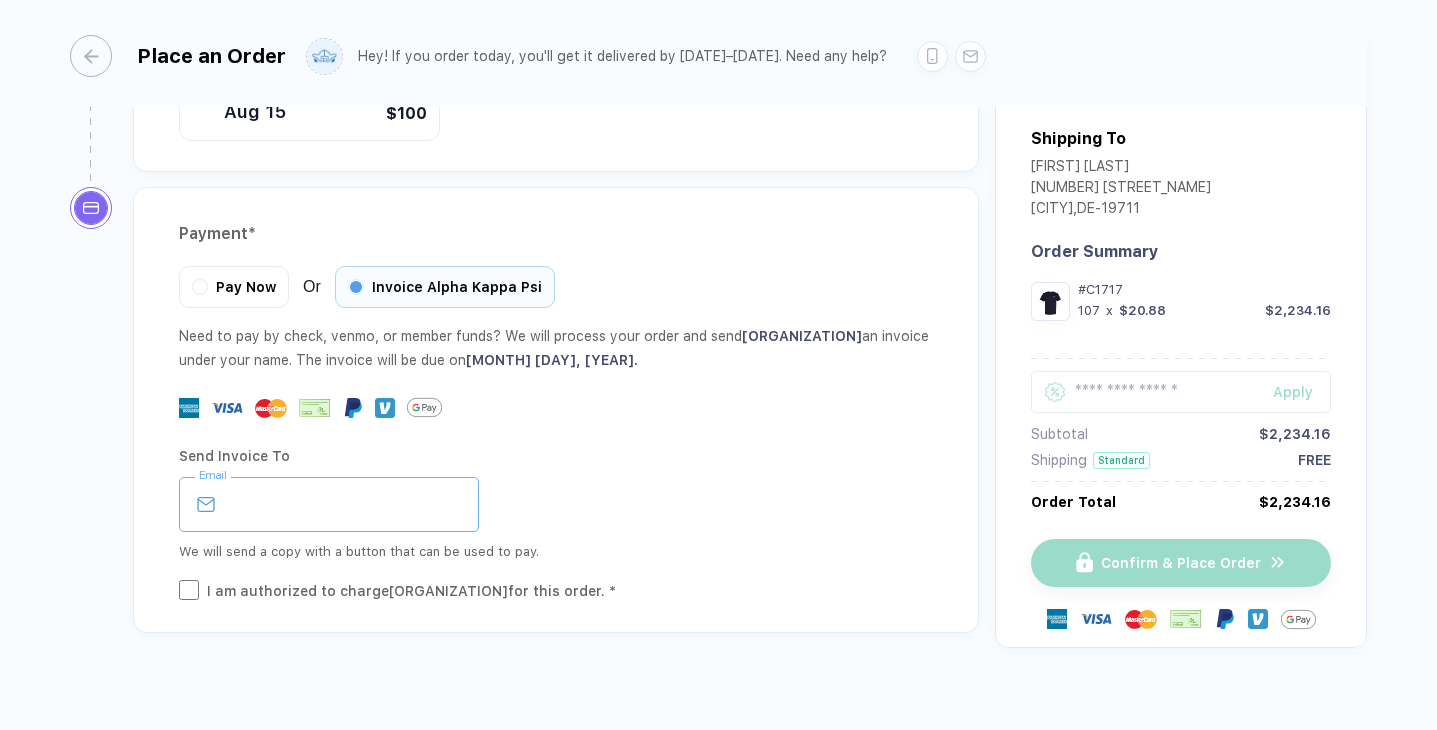 click at bounding box center [329, 504] 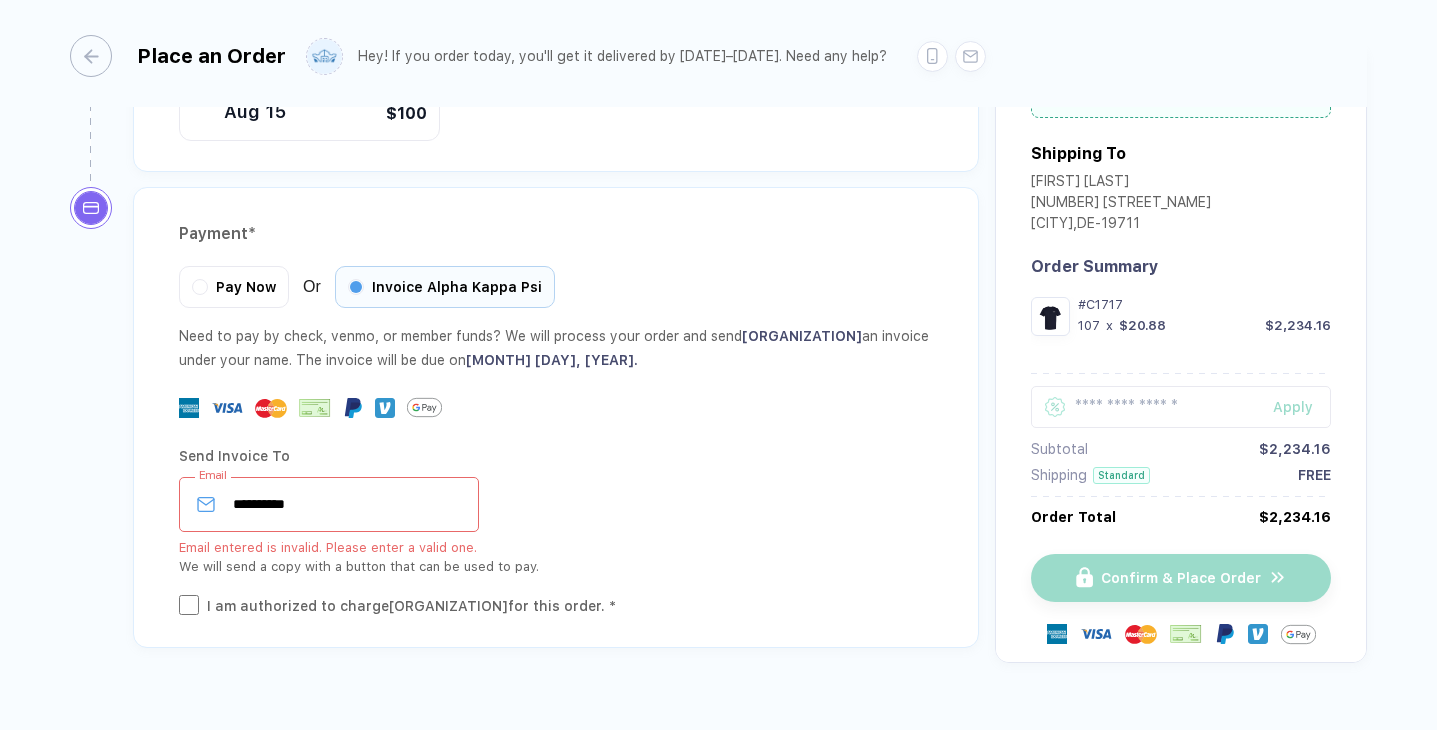 drag, startPoint x: 313, startPoint y: 483, endPoint x: 128, endPoint y: 479, distance: 185.04324 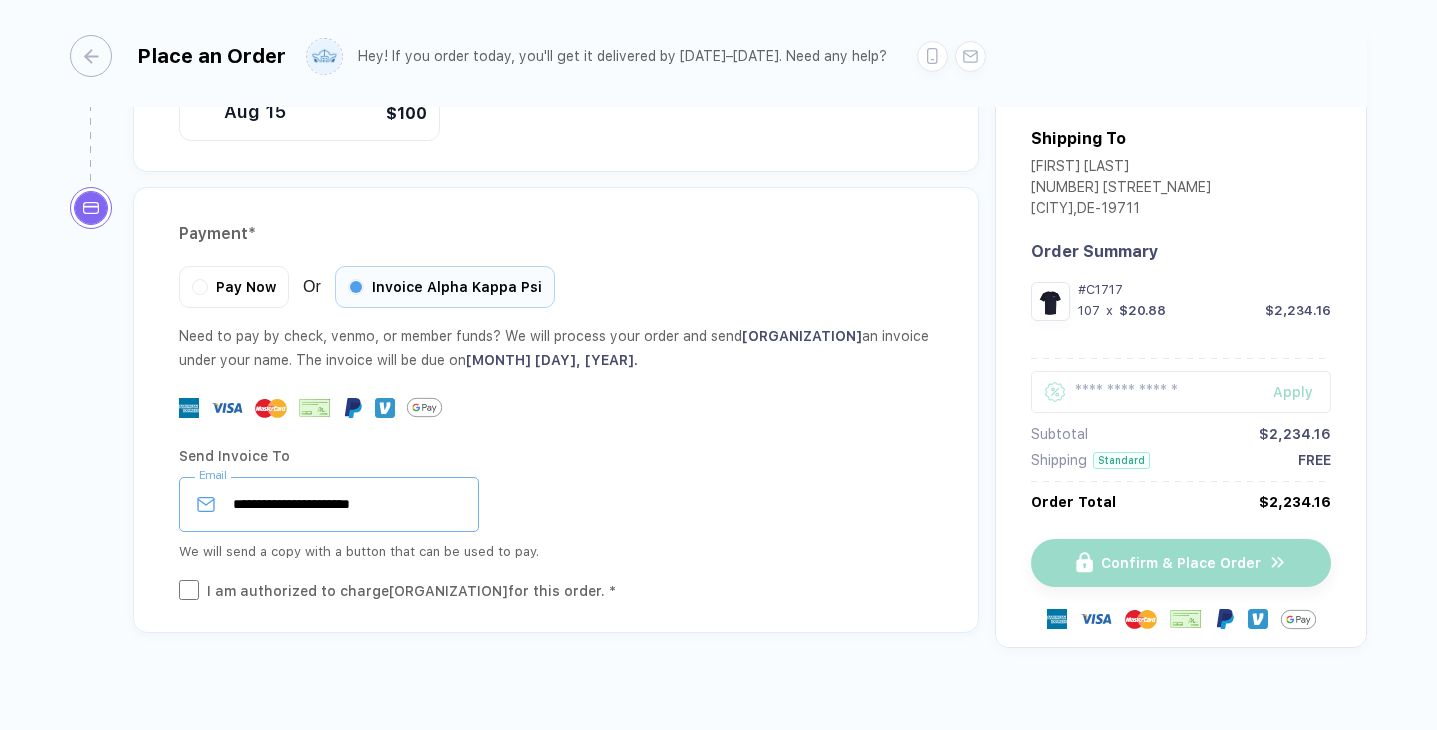click on "**********" at bounding box center (329, 504) 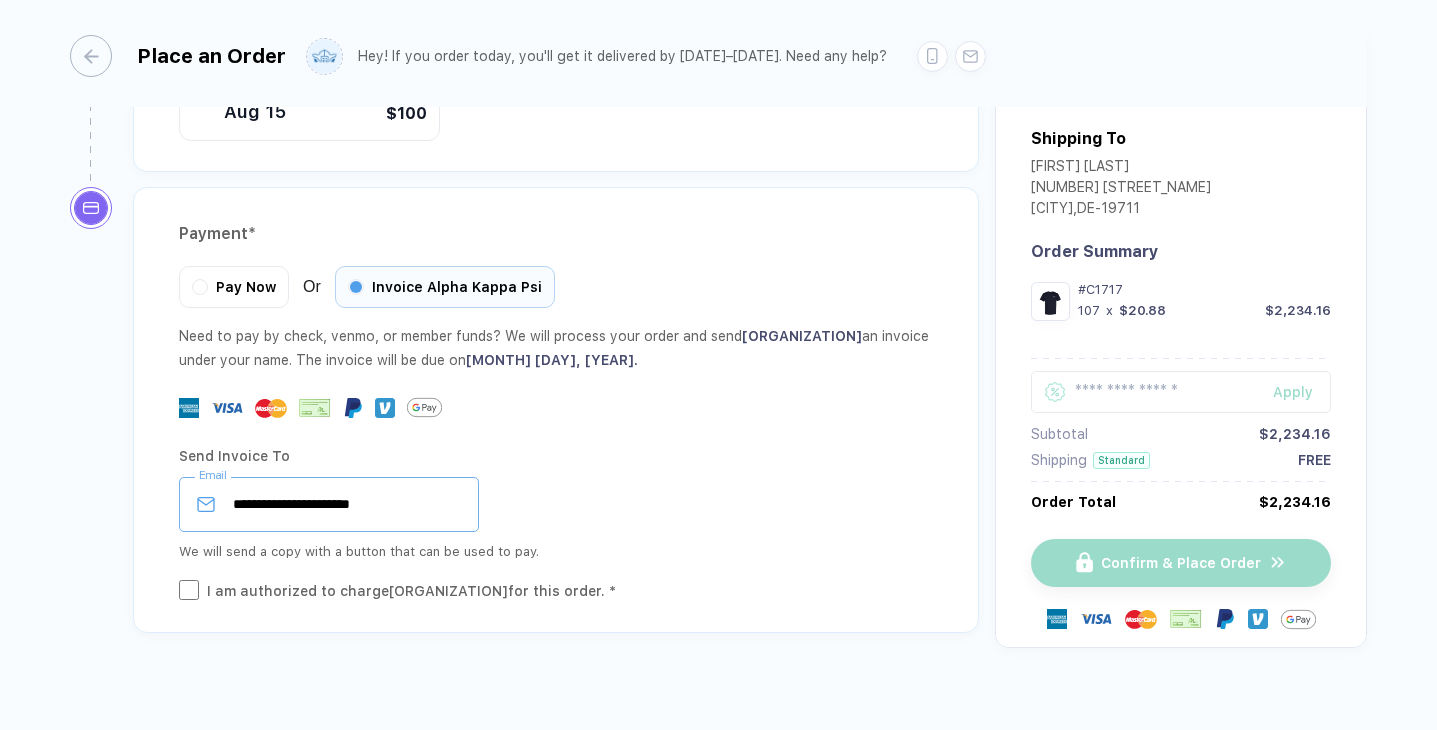 type on "**********" 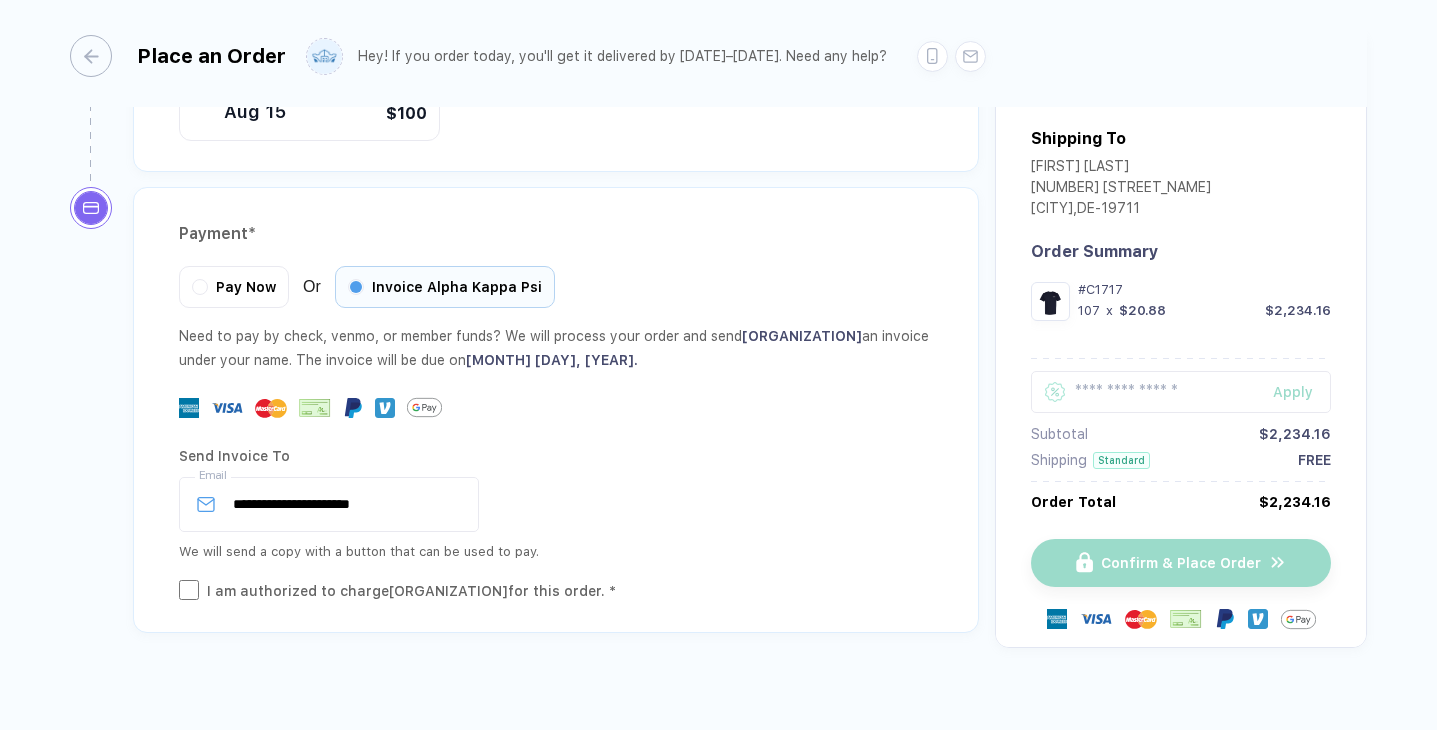 click on "**********" at bounding box center (556, 417) 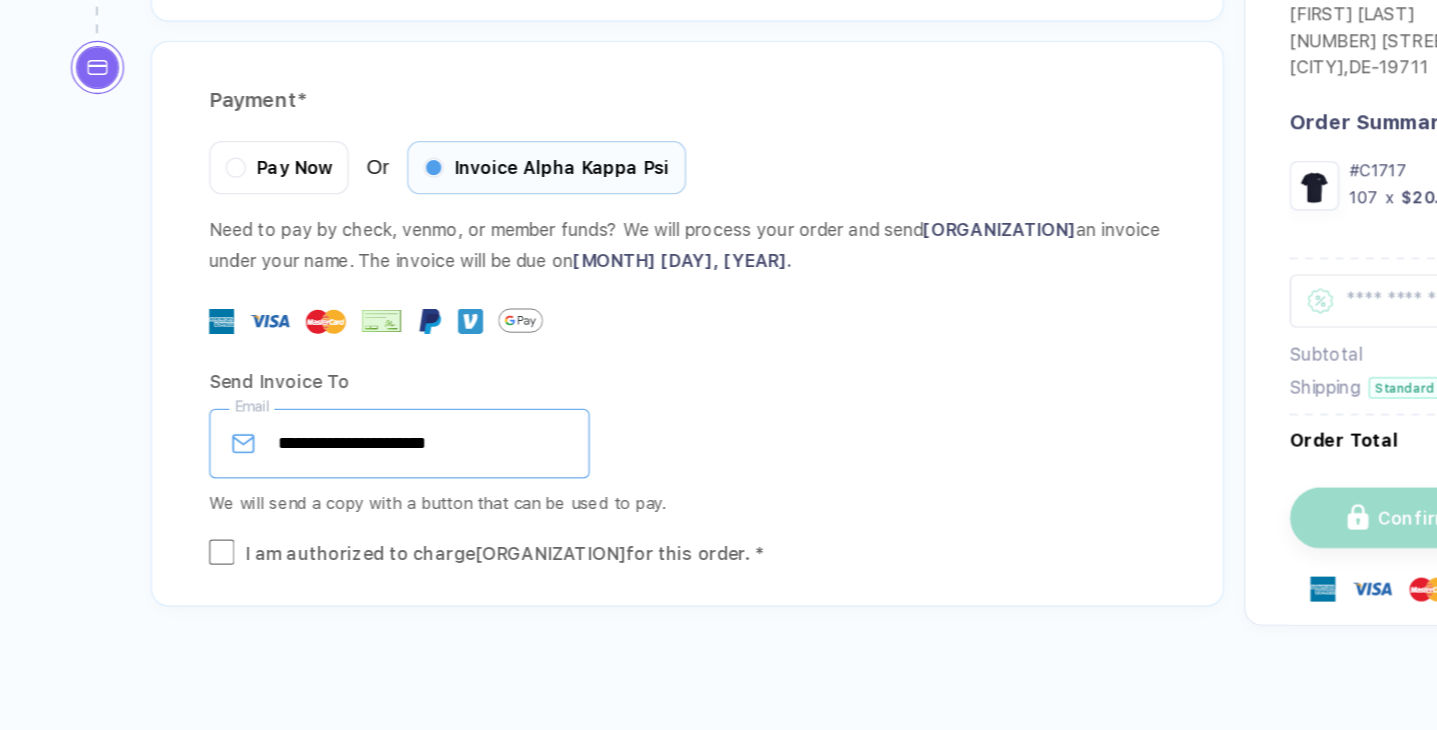 scroll, scrollTop: 0, scrollLeft: 0, axis: both 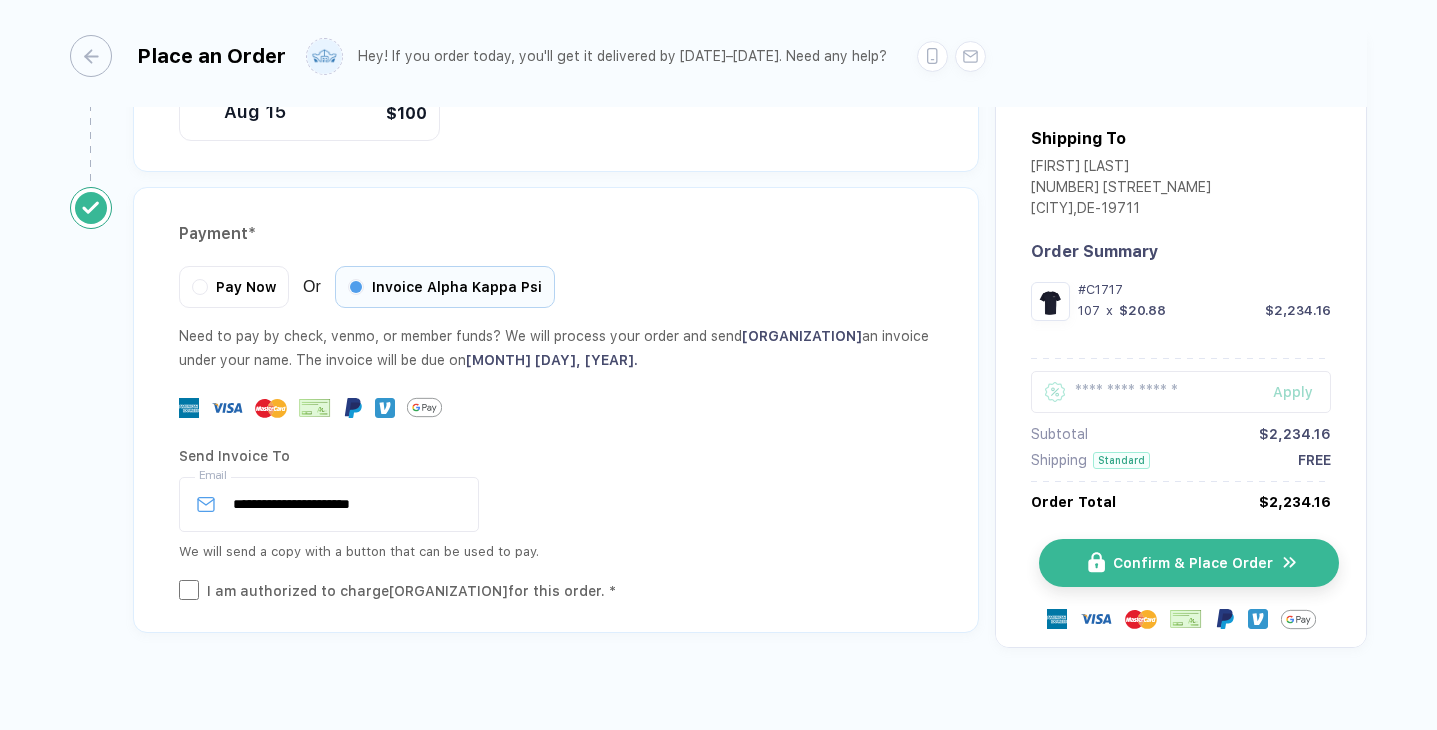click on "Confirm & Place Order" at bounding box center (1189, 563) 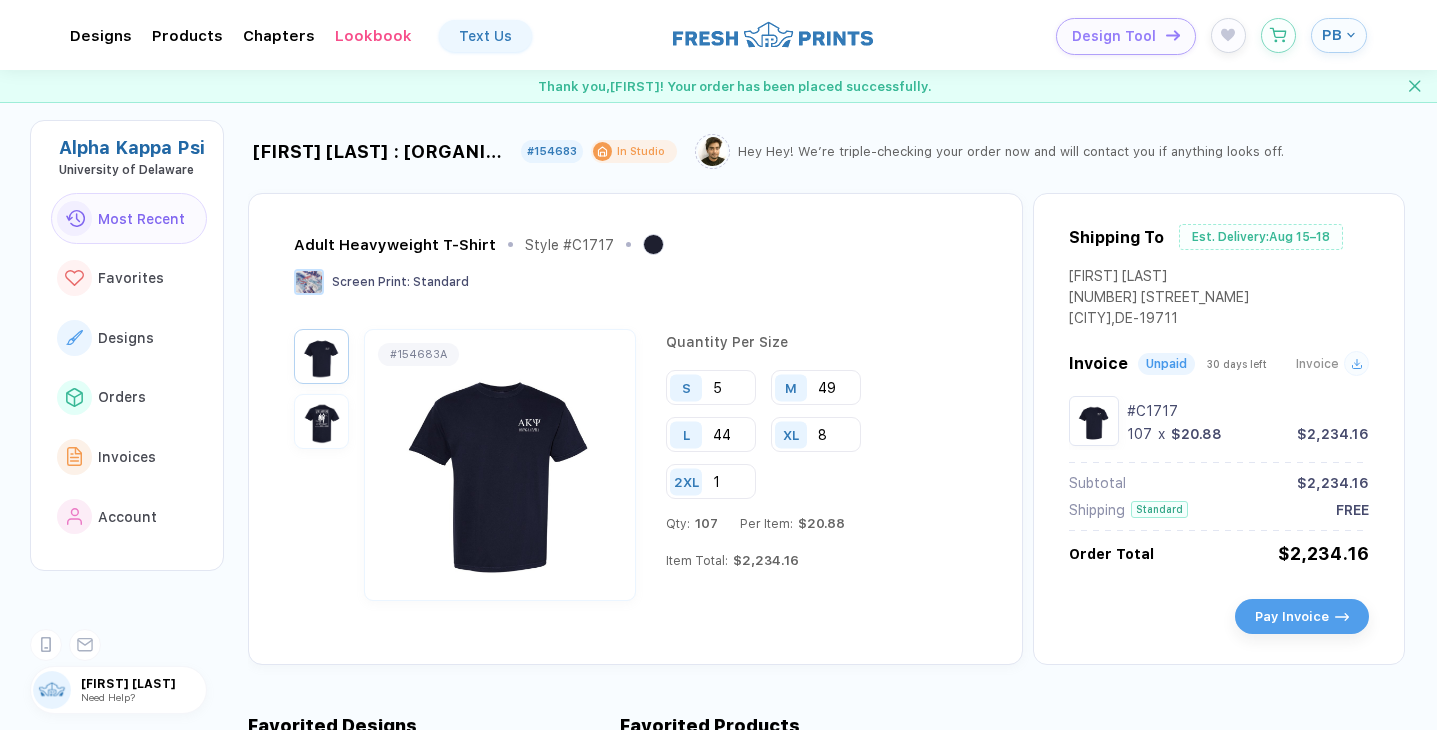 click at bounding box center [321, 421] 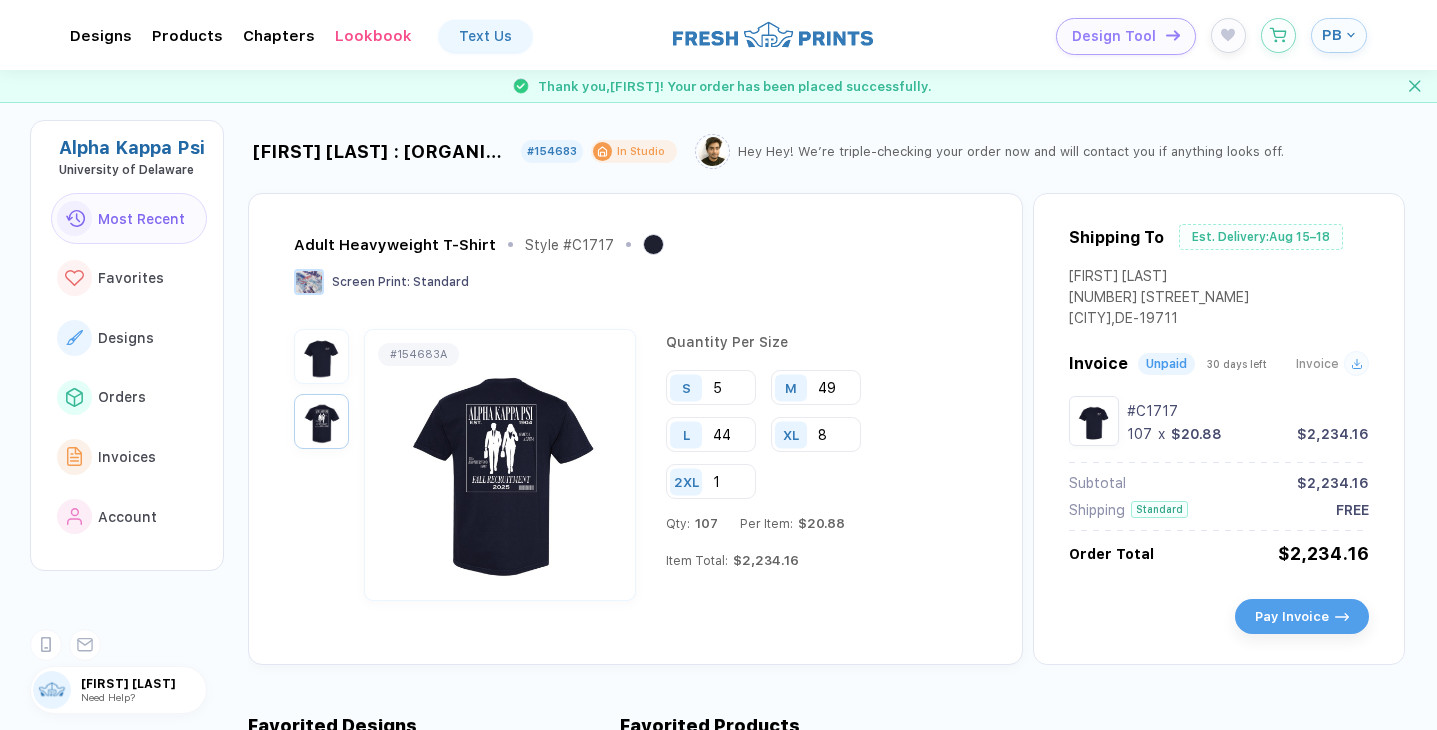 click at bounding box center [321, 356] 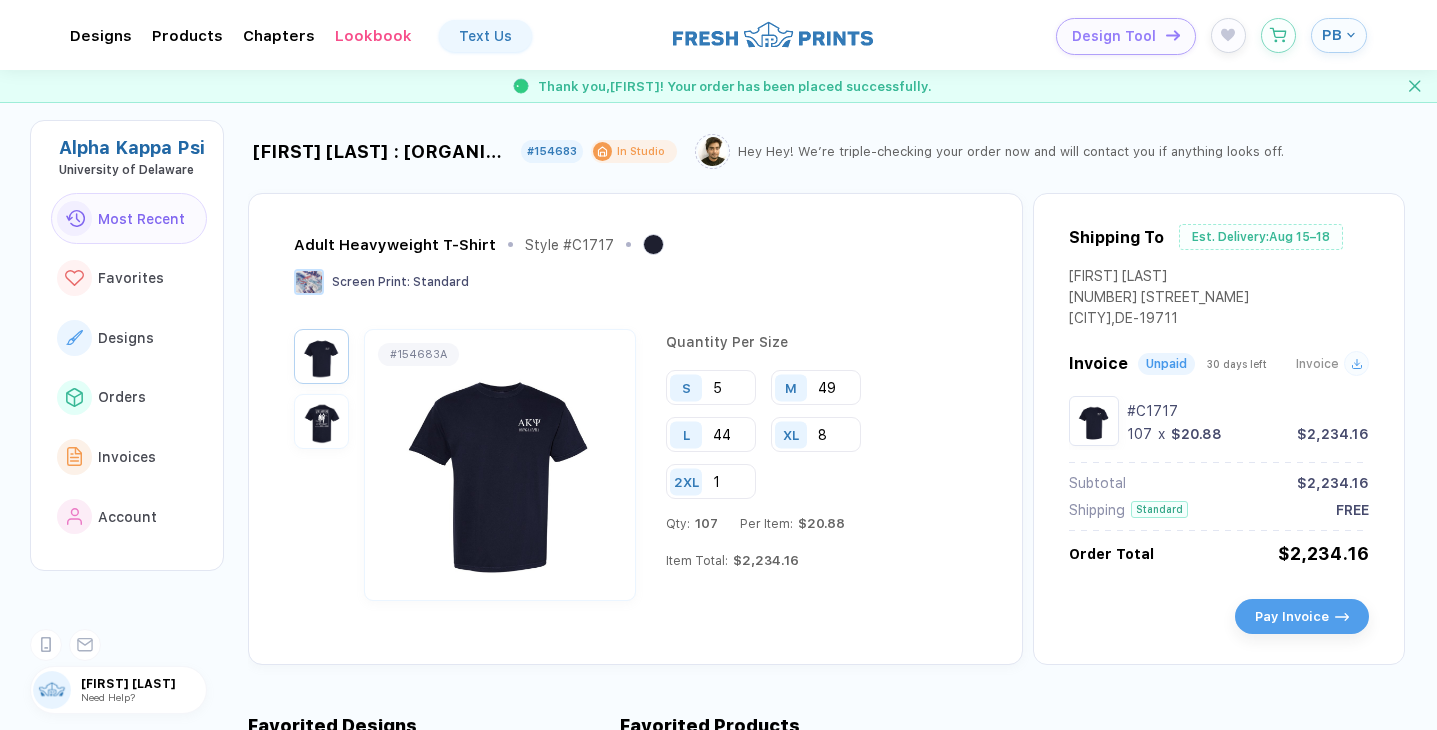 click at bounding box center (321, 421) 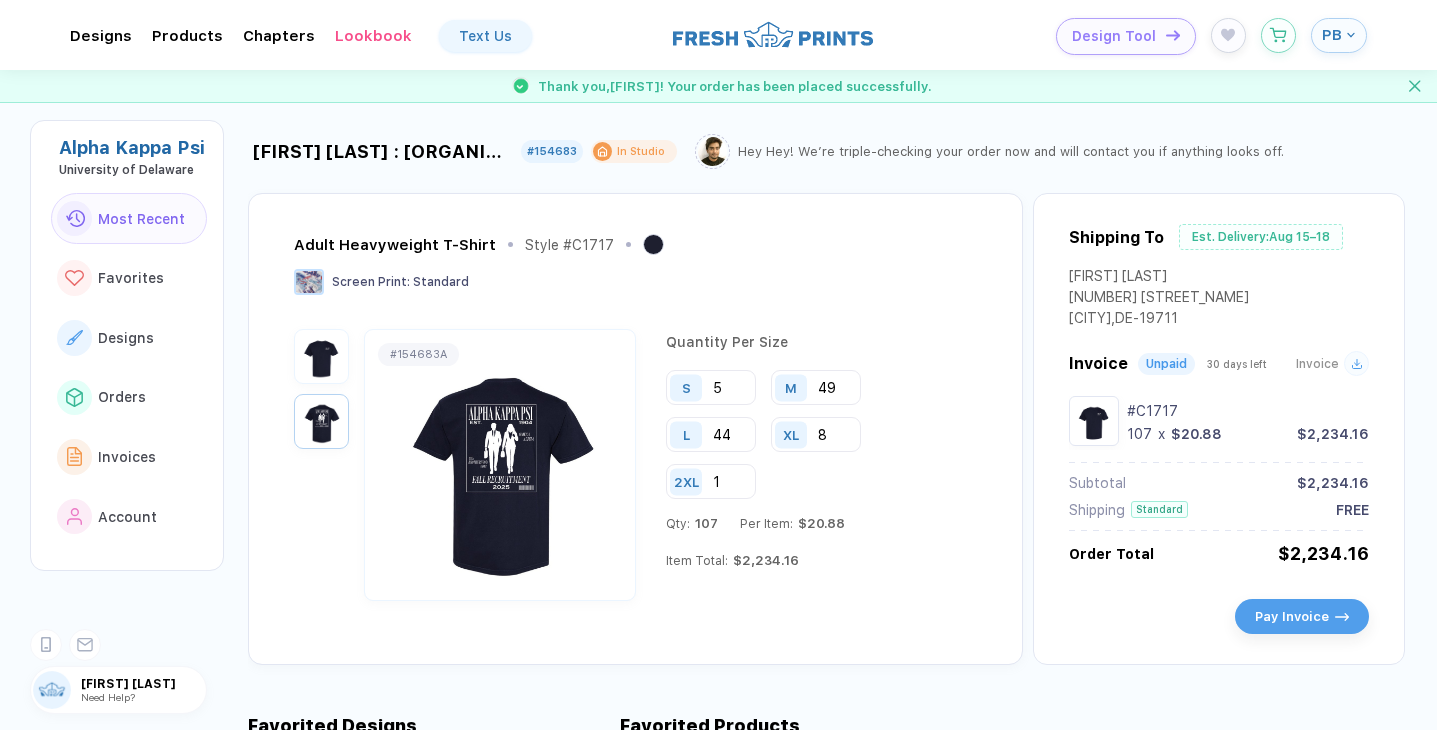click at bounding box center [500, 465] 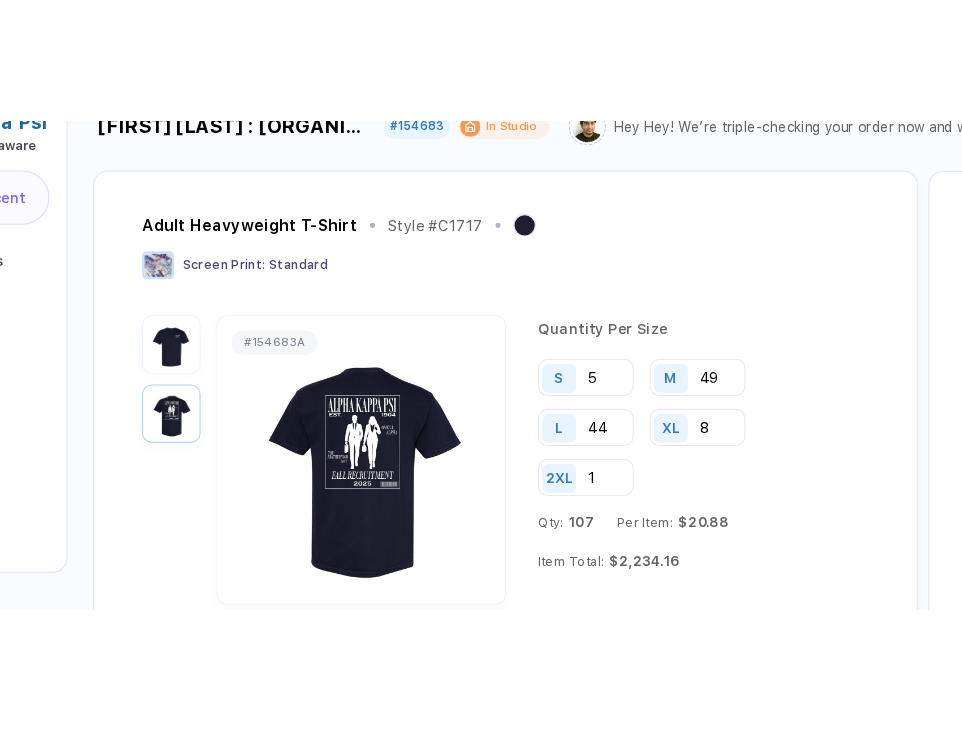 scroll, scrollTop: 60, scrollLeft: 0, axis: vertical 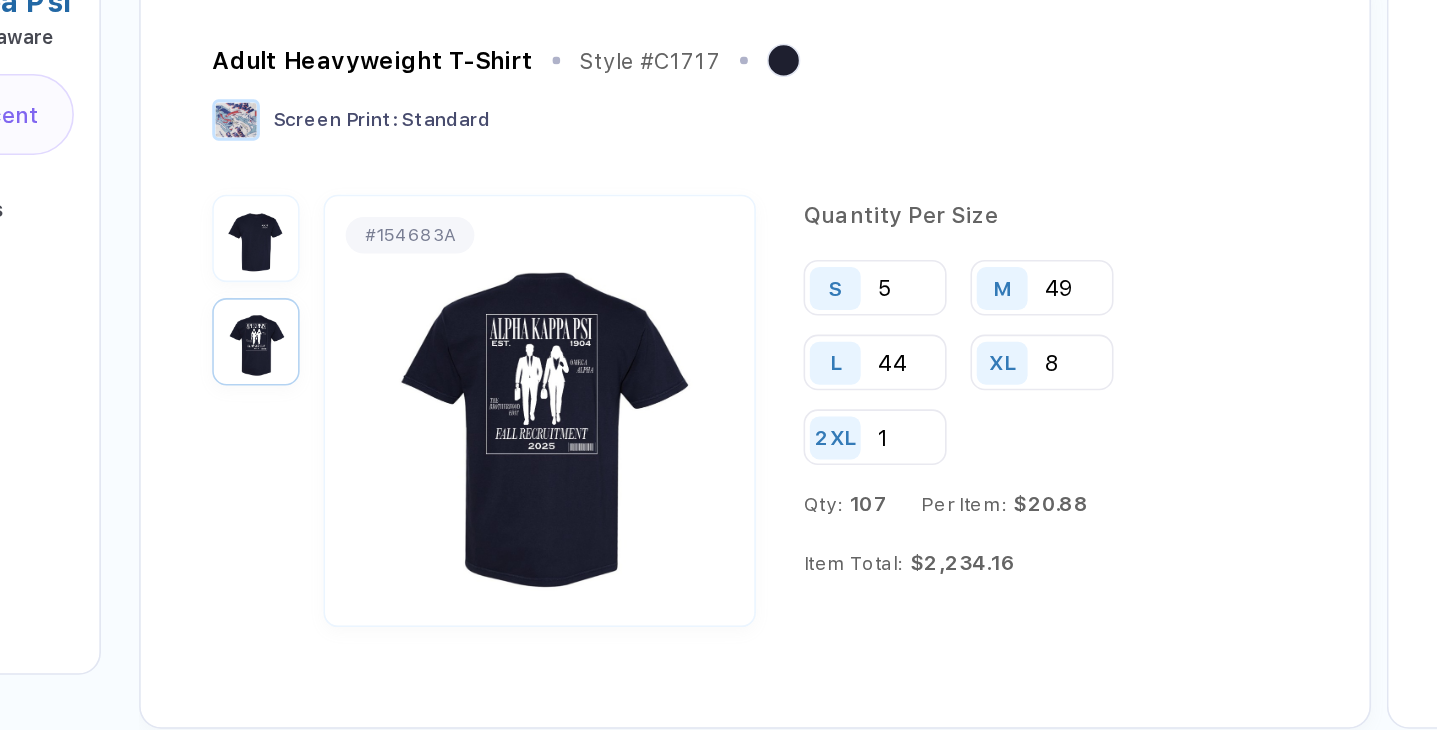 click on "[BRAND] [STYLE_NUMBER] Screen Print : Standard" at bounding box center [633, 221] 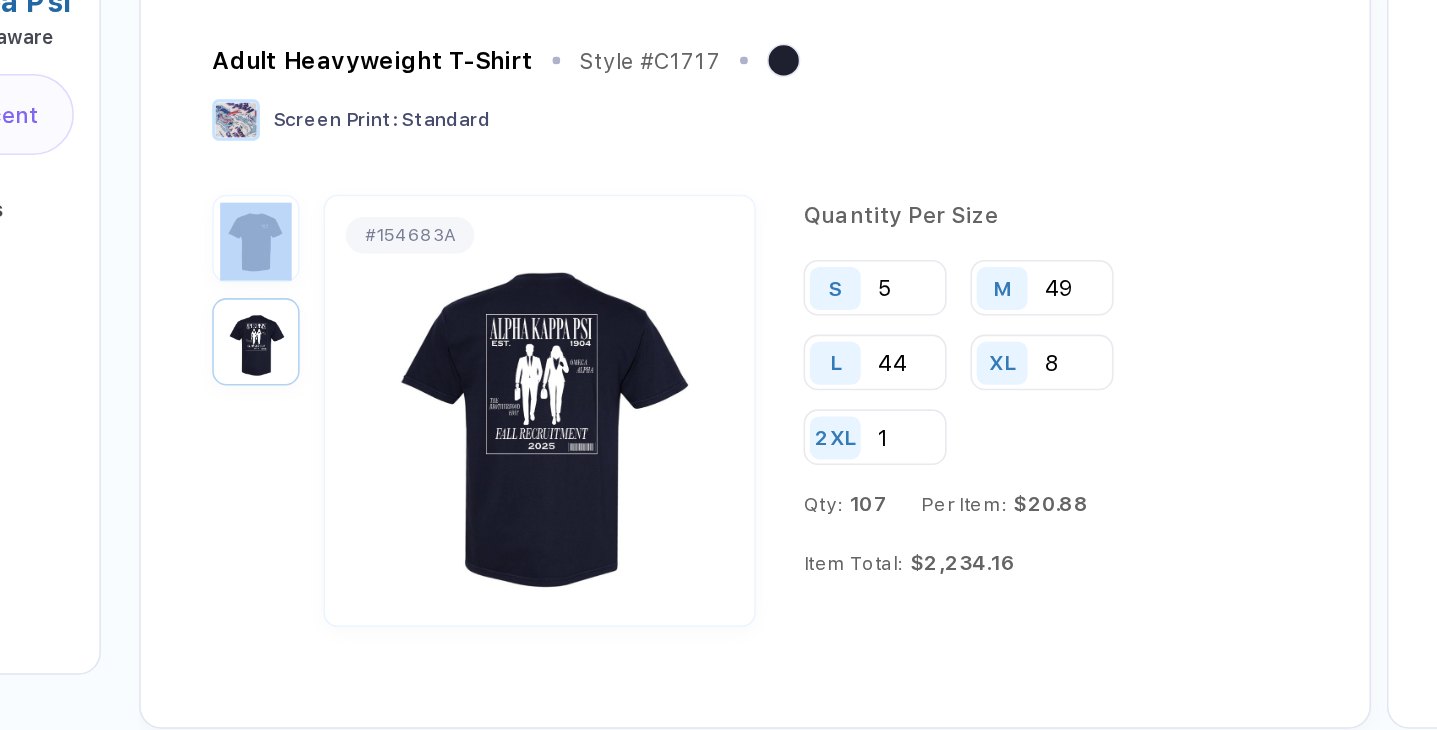 click on "[BRAND] [STYLE_NUMBER] Screen Print : Standard" at bounding box center (633, 221) 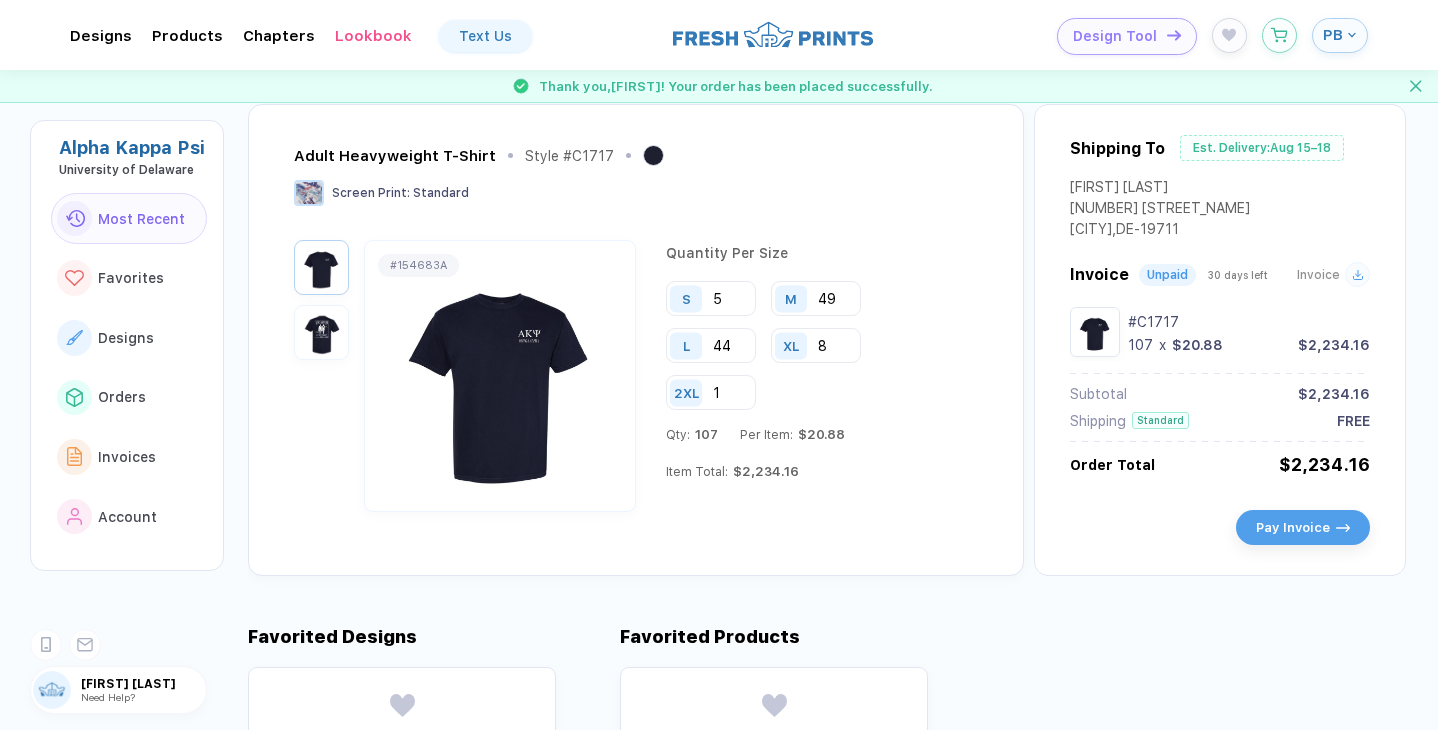 scroll, scrollTop: 96, scrollLeft: 0, axis: vertical 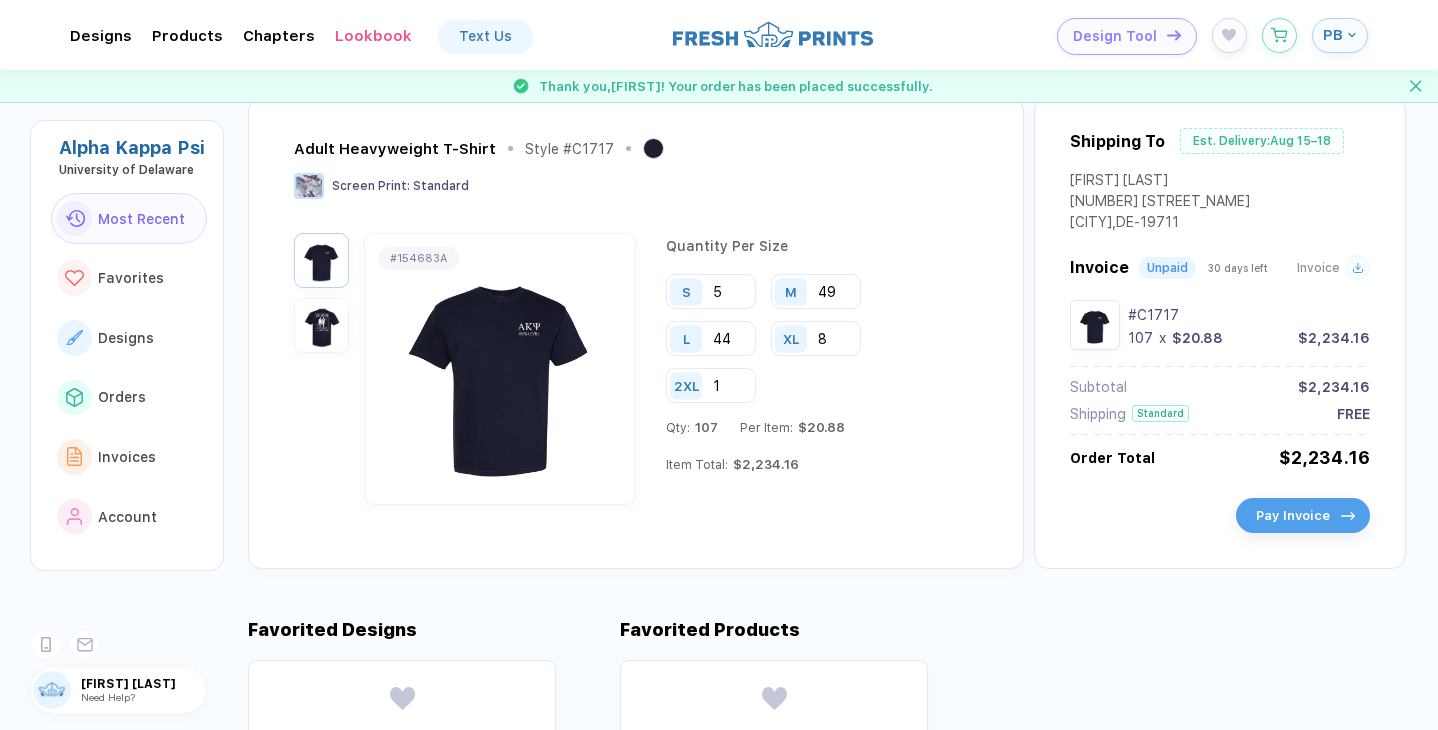 click on "Pay Invoice" at bounding box center [1293, 515] 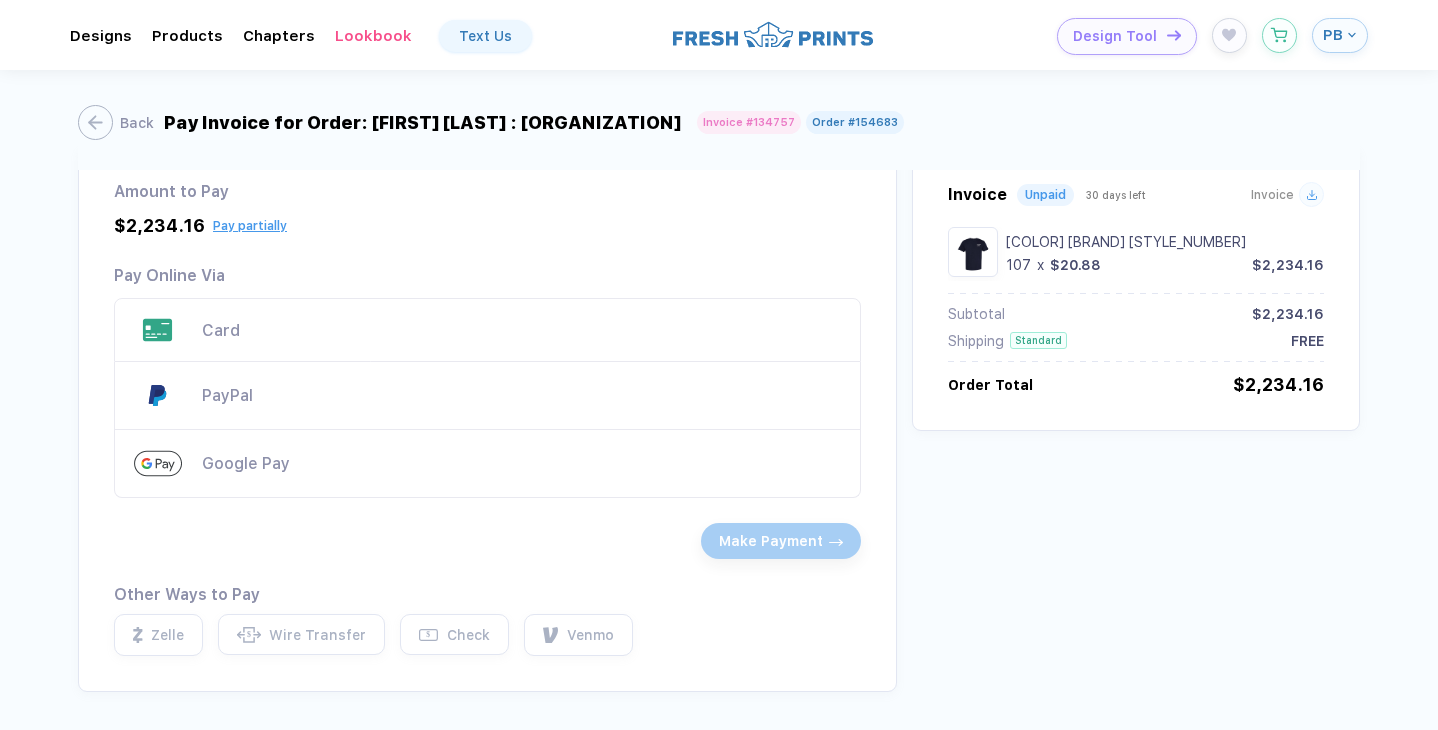 scroll, scrollTop: 0, scrollLeft: 0, axis: both 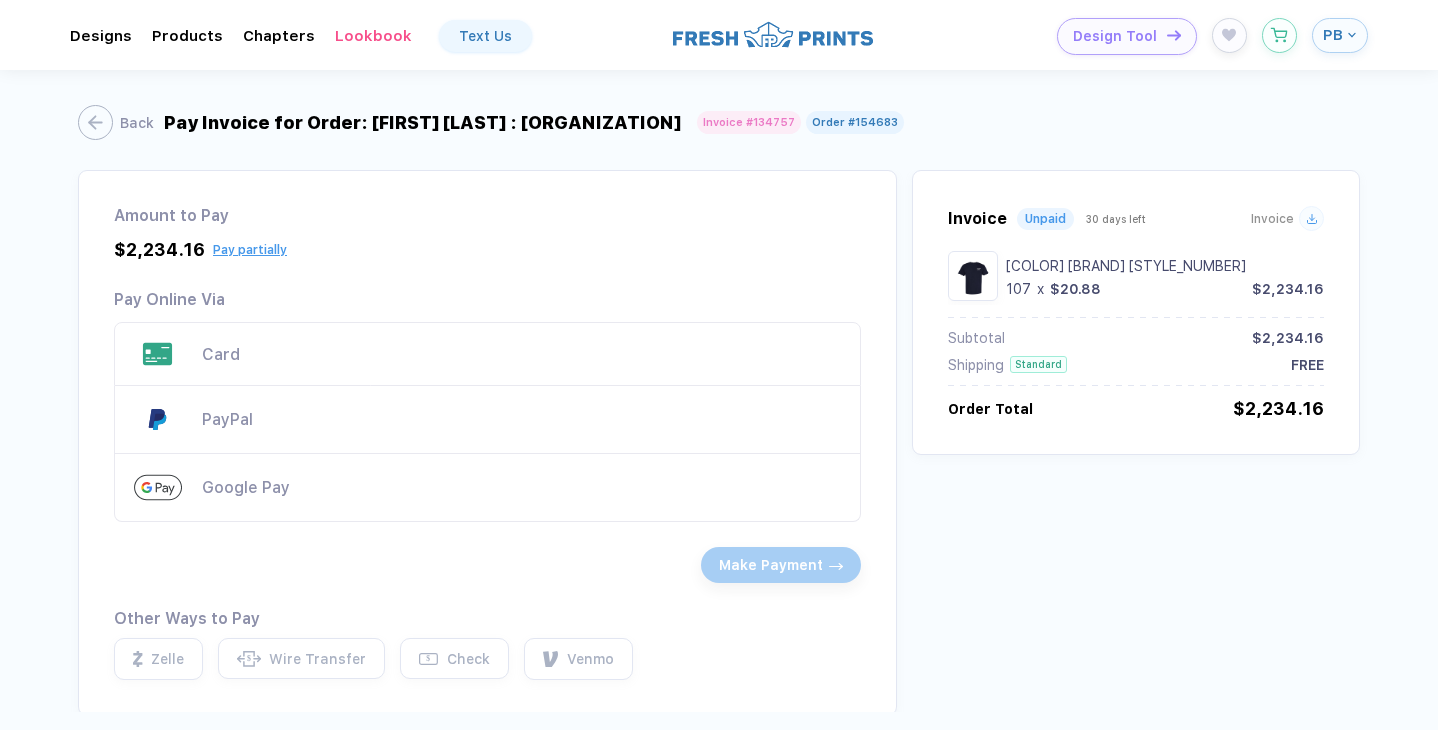 click on "Card" at bounding box center [487, 354] 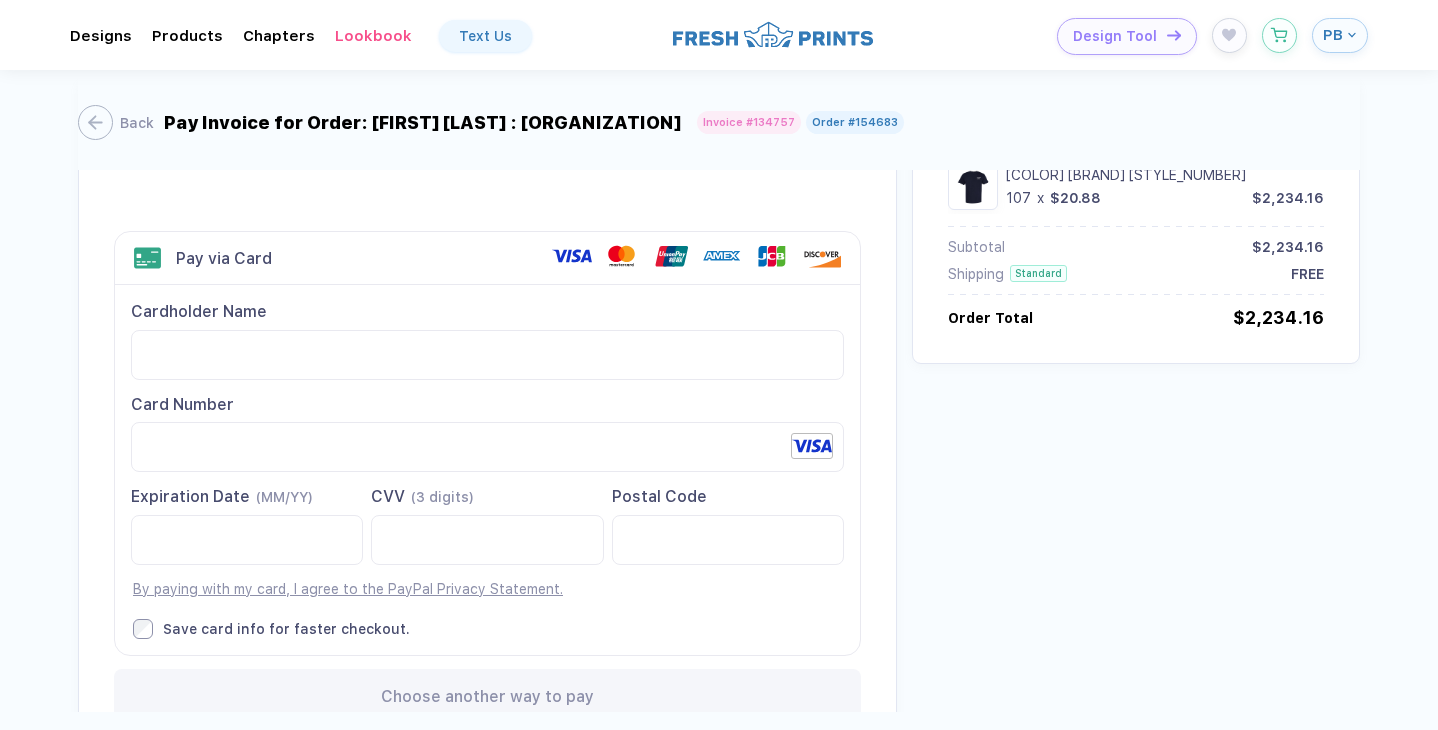 scroll, scrollTop: 97, scrollLeft: 0, axis: vertical 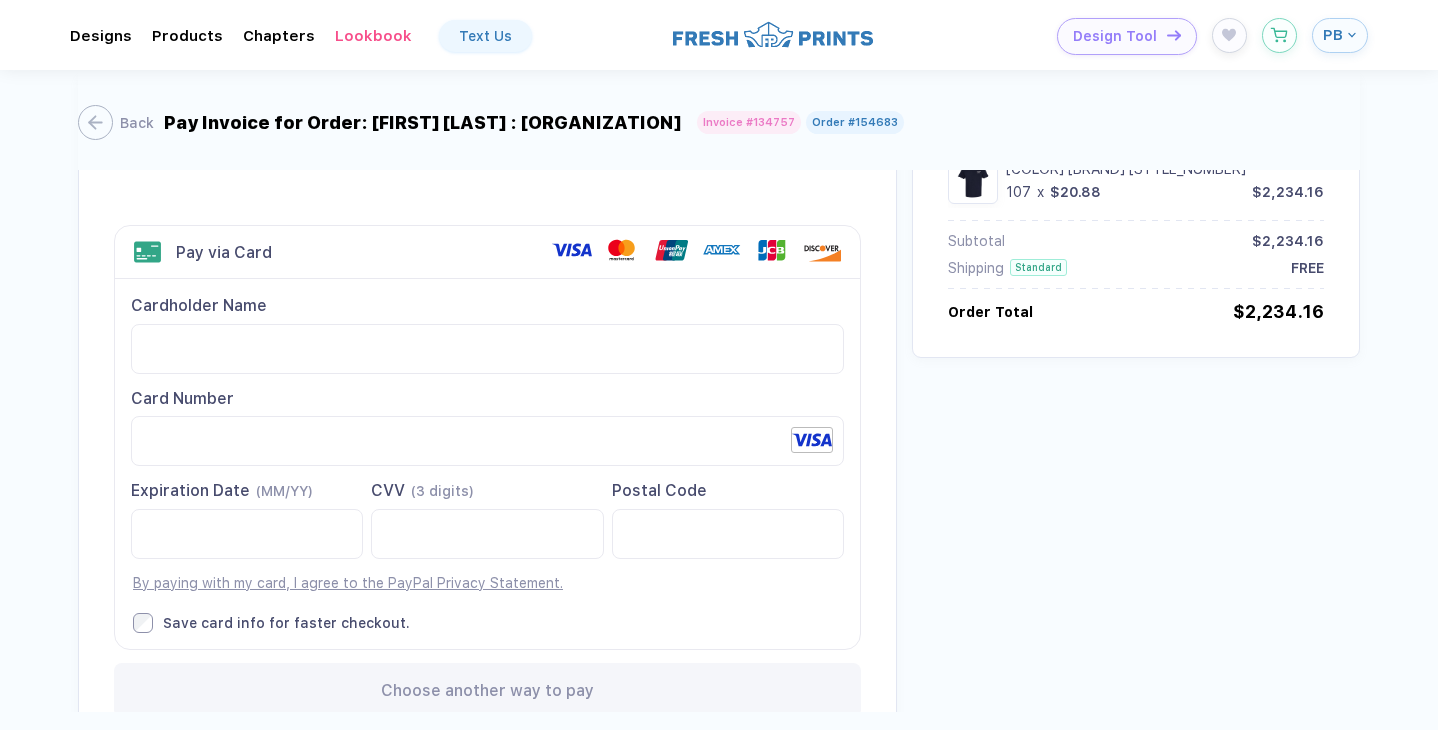 click on "Amount to Pay  $2,234.16 Pay partially
Visa
MasterCard
Union Pay
American Express
JCB
Discover
Diners Club
Maestro
Elo
Hiper
Hipercard
PayPal Logo
PayPal Credit Logo
Generic Card
X" at bounding box center (719, 441) 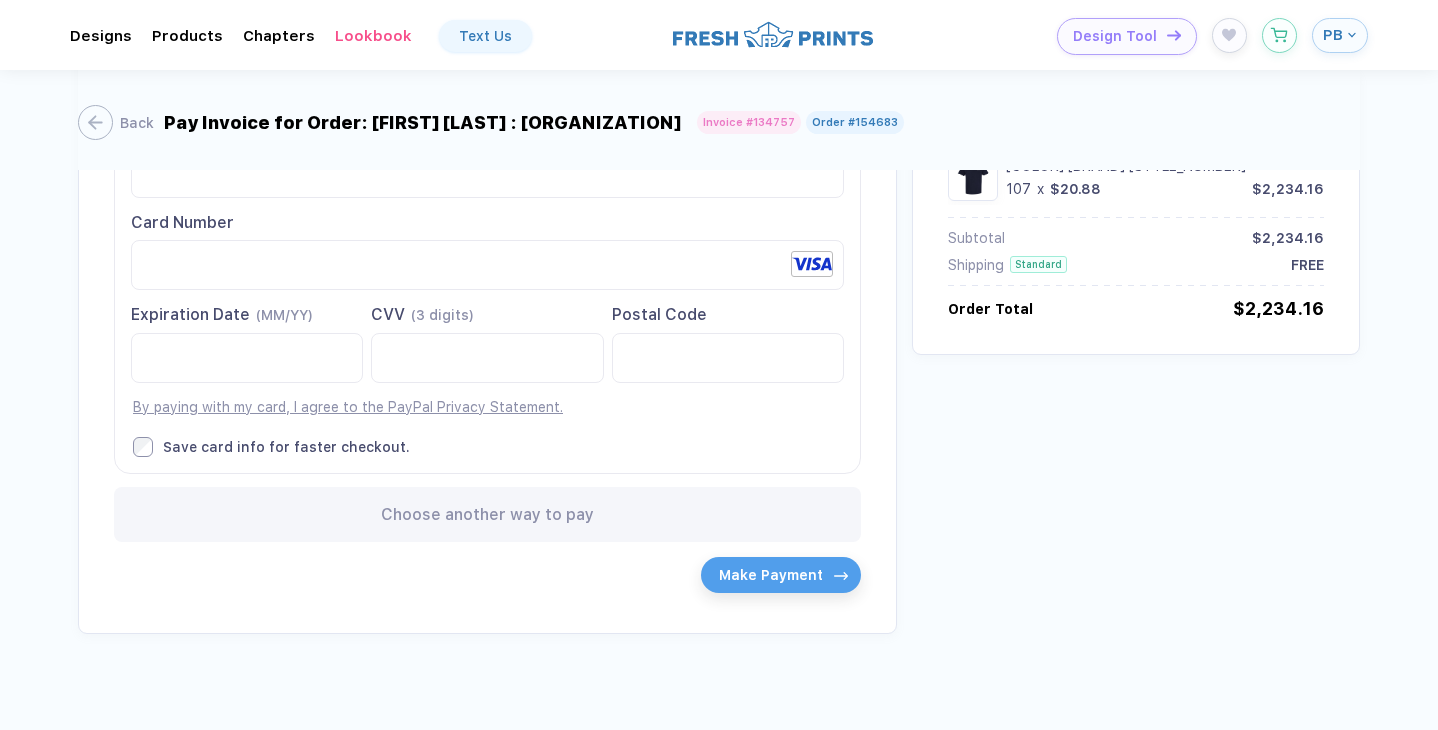 click on "Make Payment" at bounding box center (781, 575) 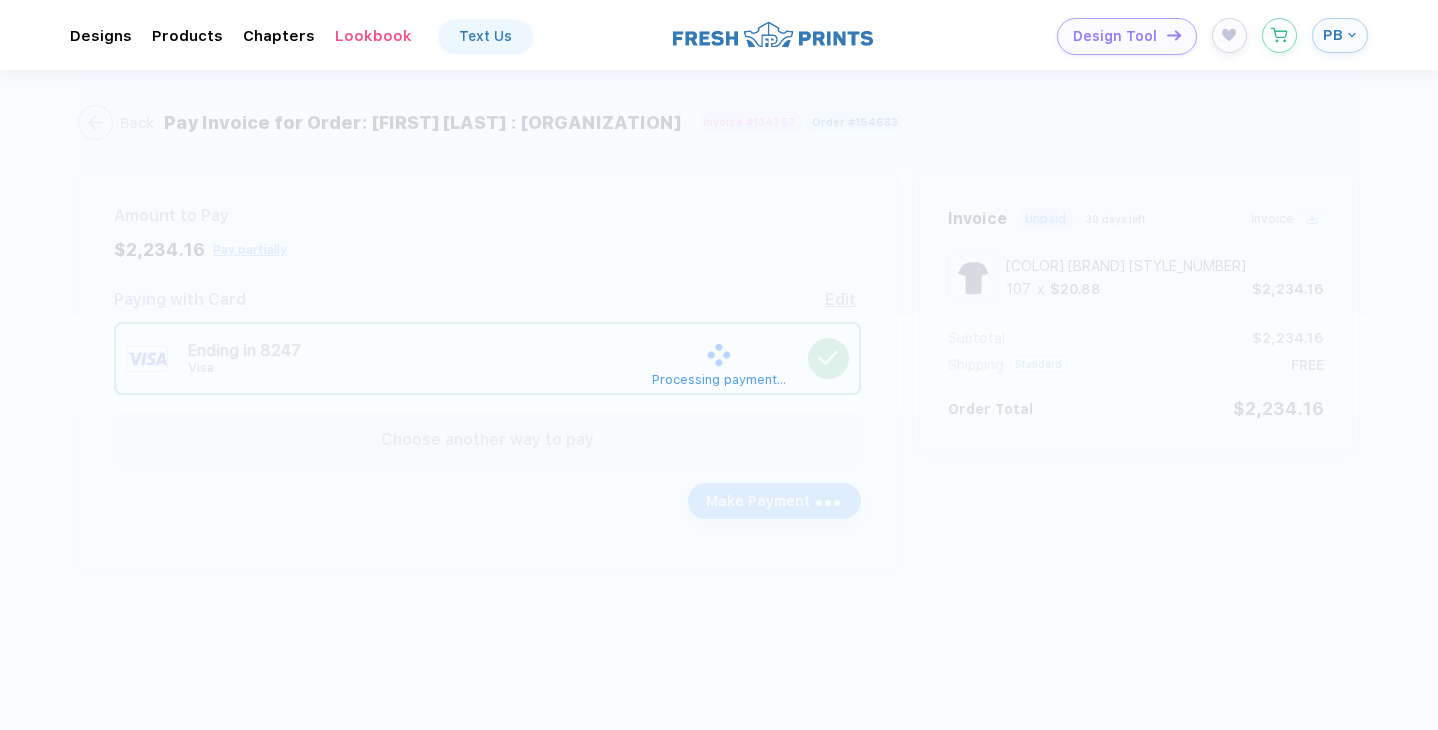 scroll, scrollTop: 0, scrollLeft: 0, axis: both 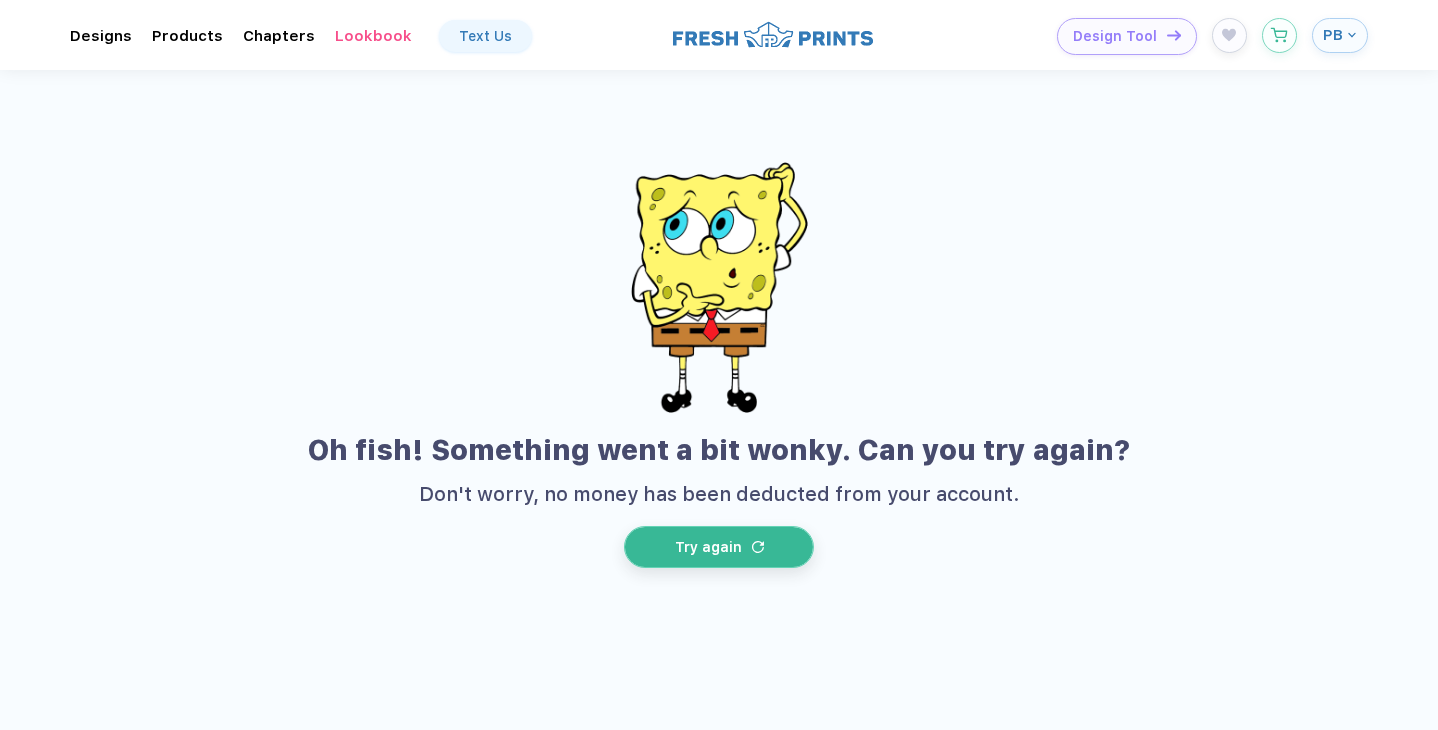 click on "Try again" at bounding box center (719, 547) 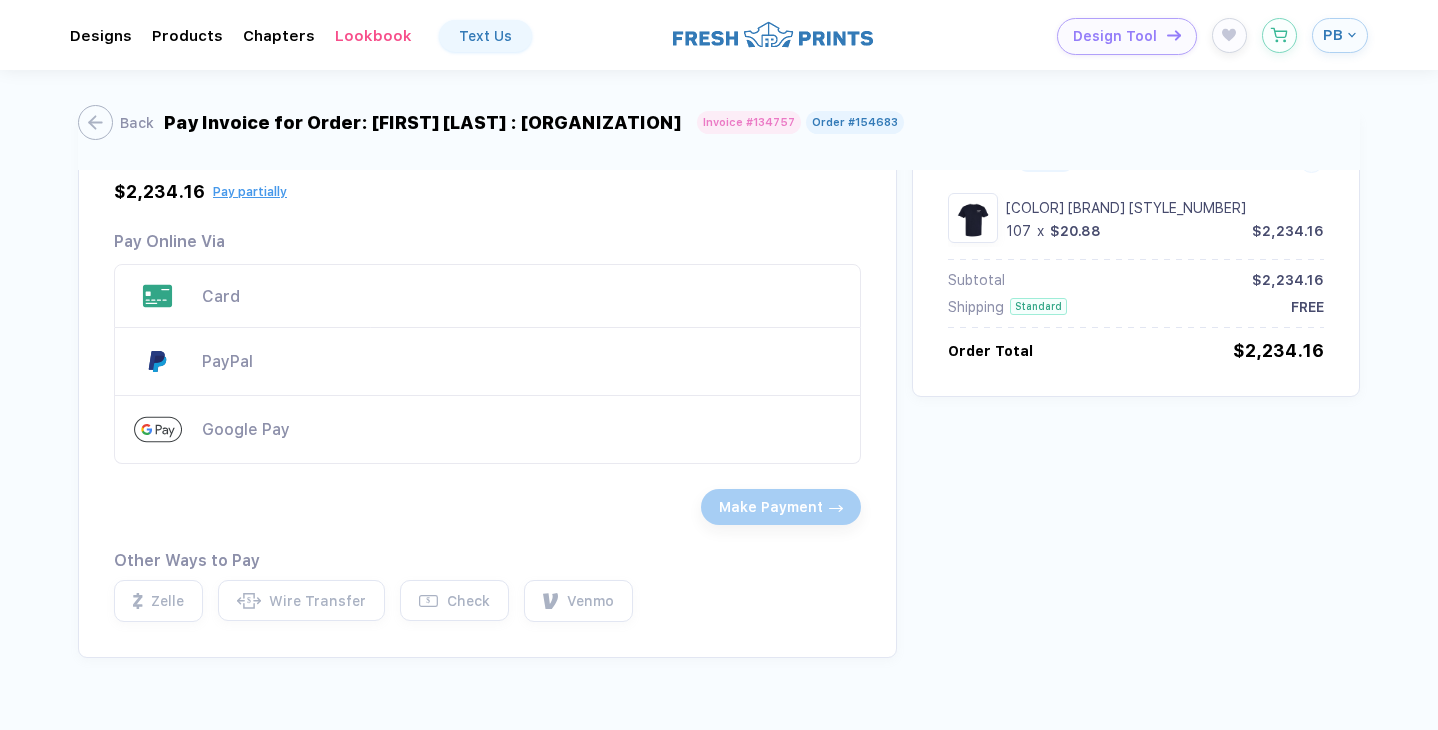 scroll, scrollTop: 0, scrollLeft: 0, axis: both 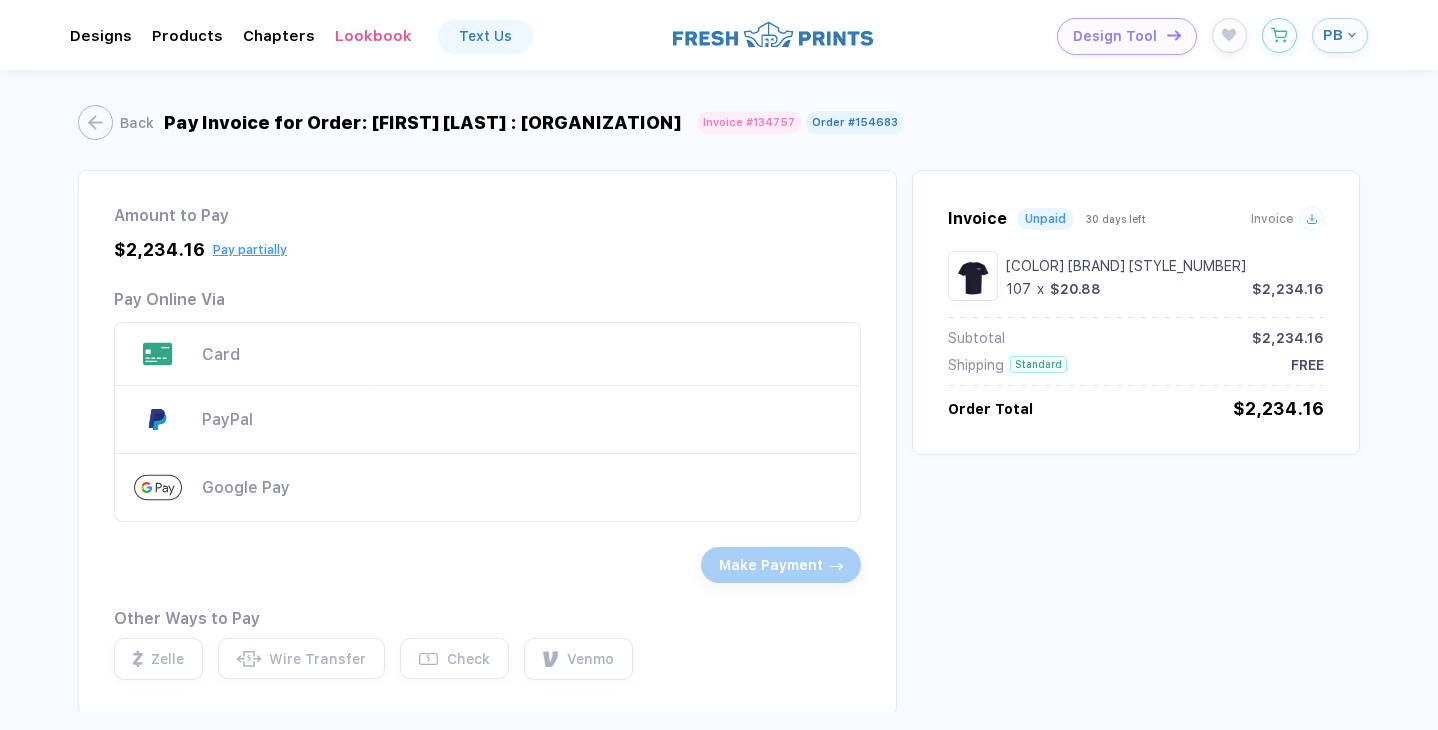 click on "Card" at bounding box center (487, 354) 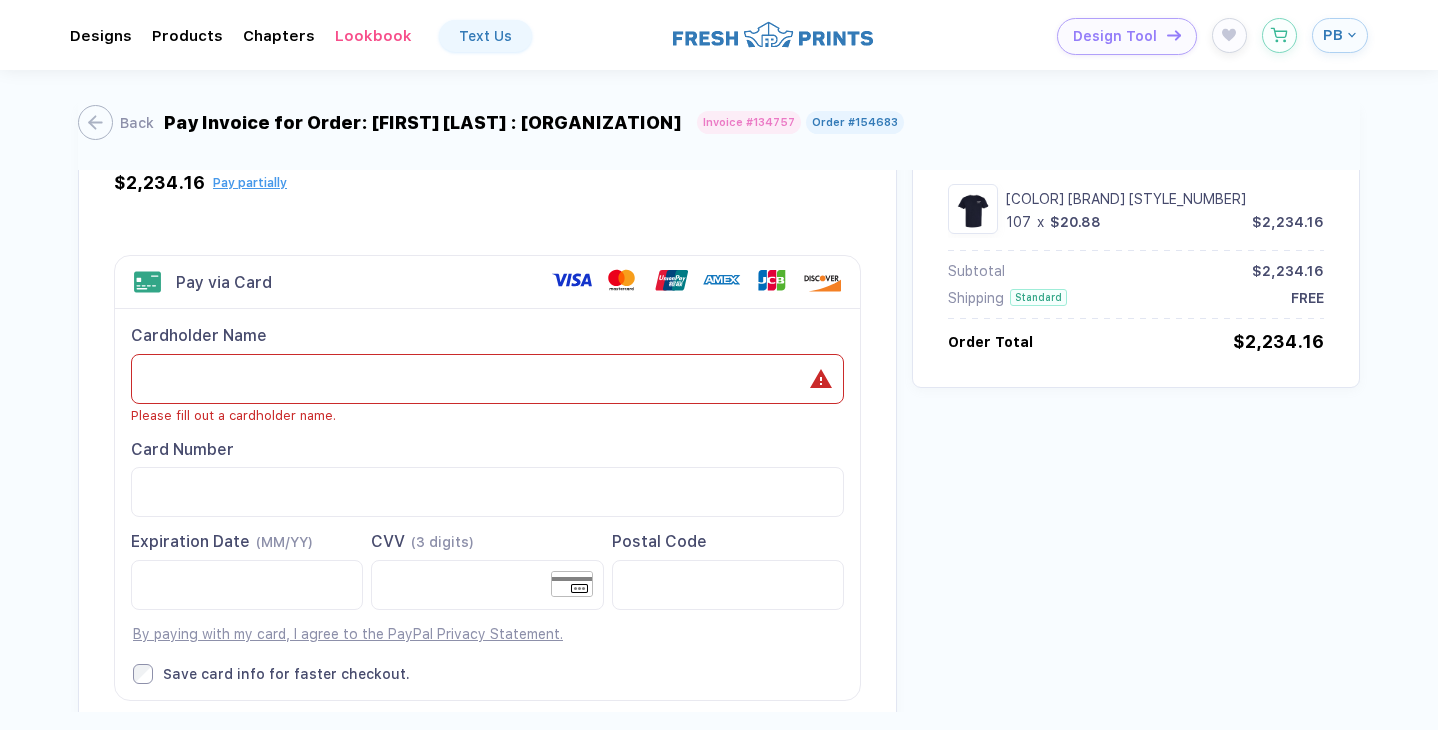 scroll, scrollTop: 71, scrollLeft: 0, axis: vertical 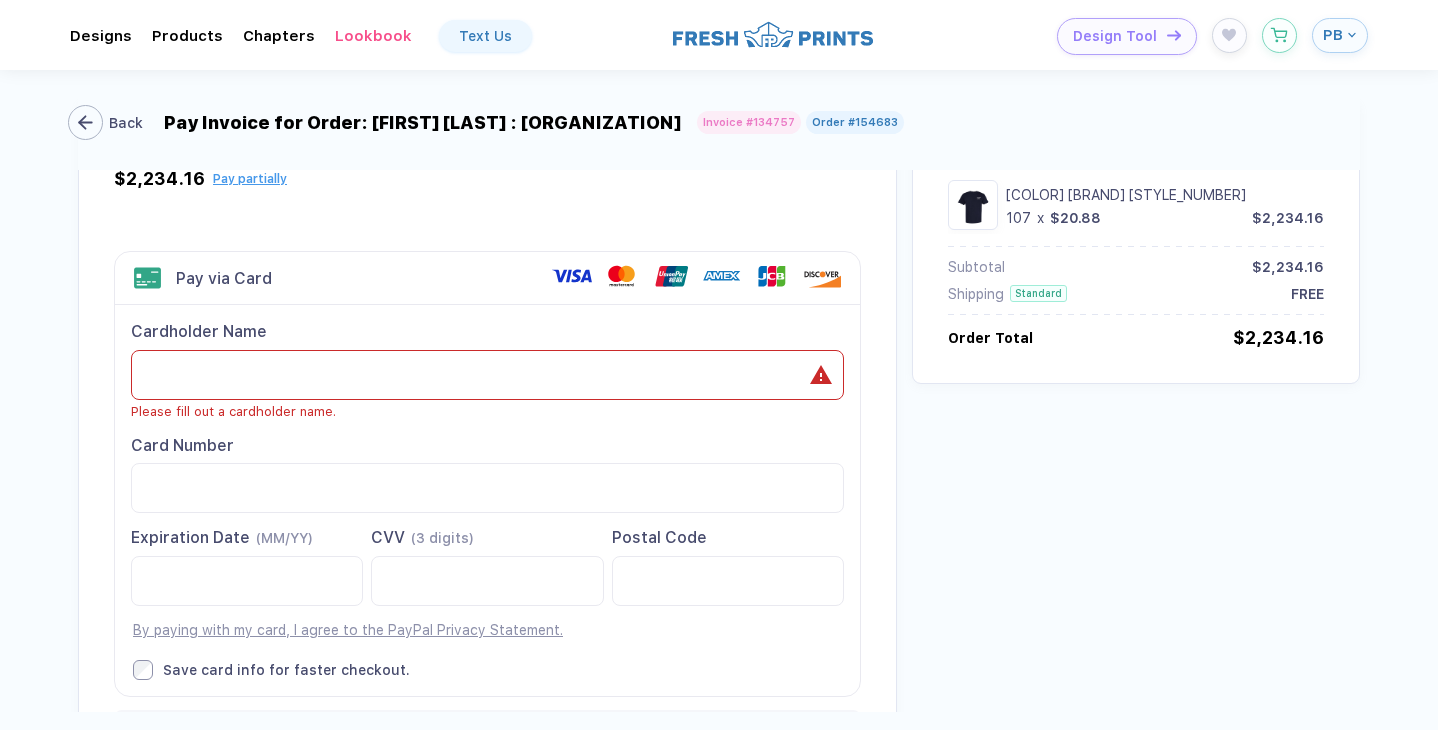 click 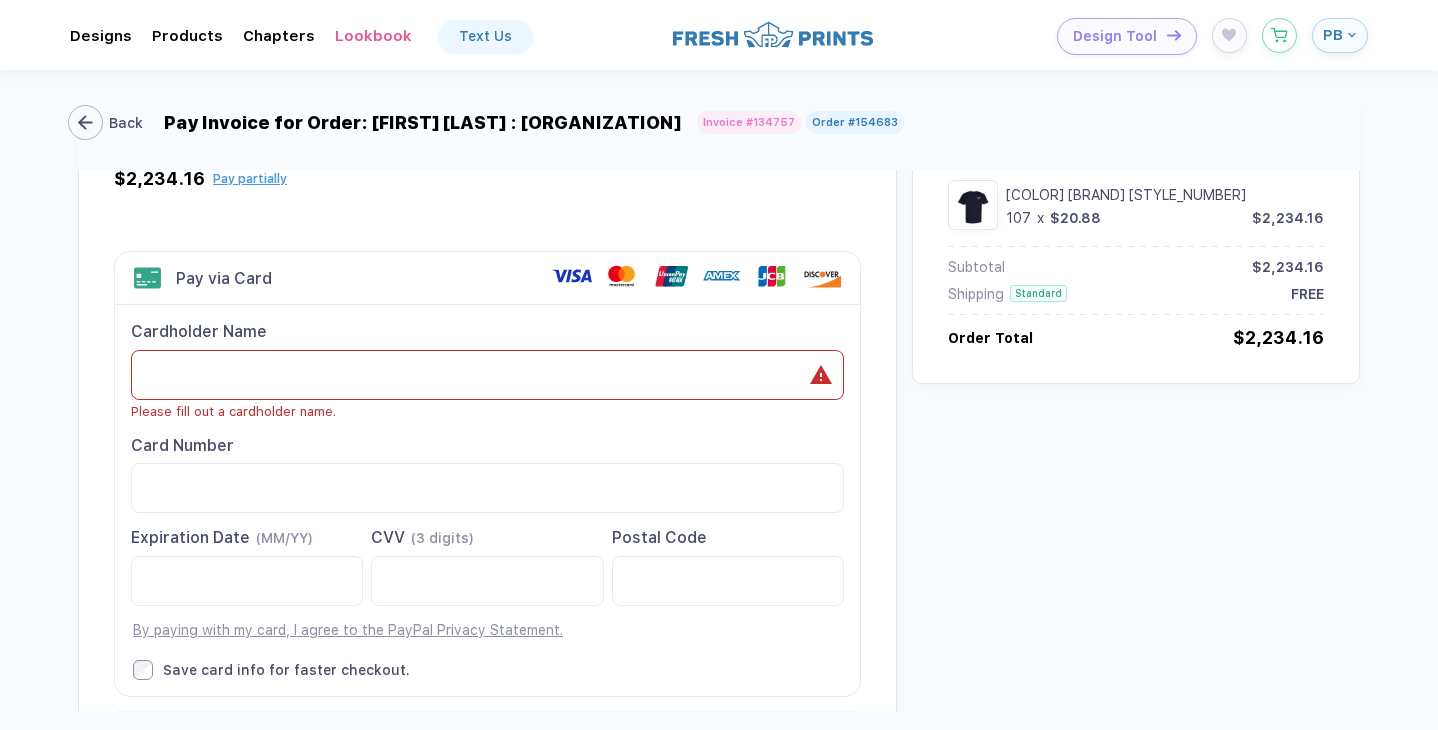 click 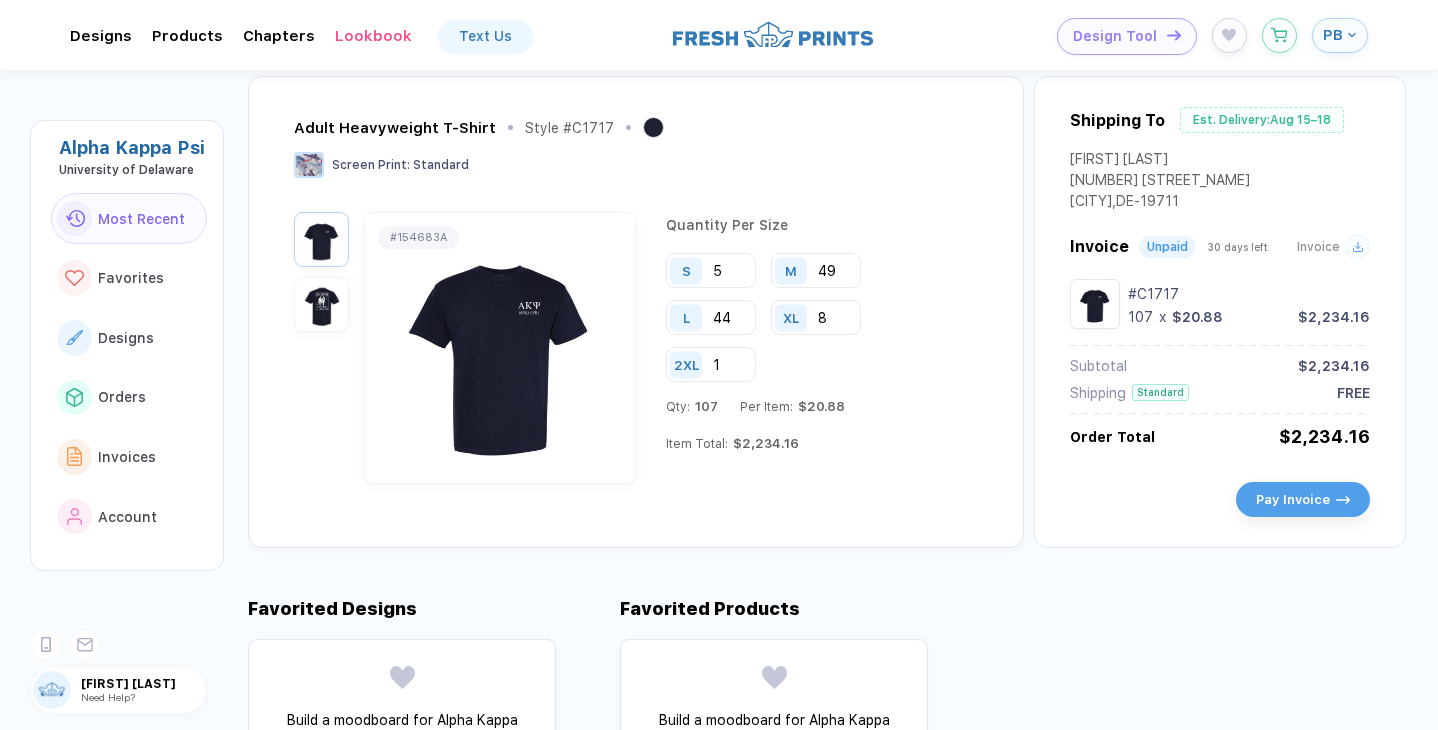 scroll, scrollTop: 0, scrollLeft: 0, axis: both 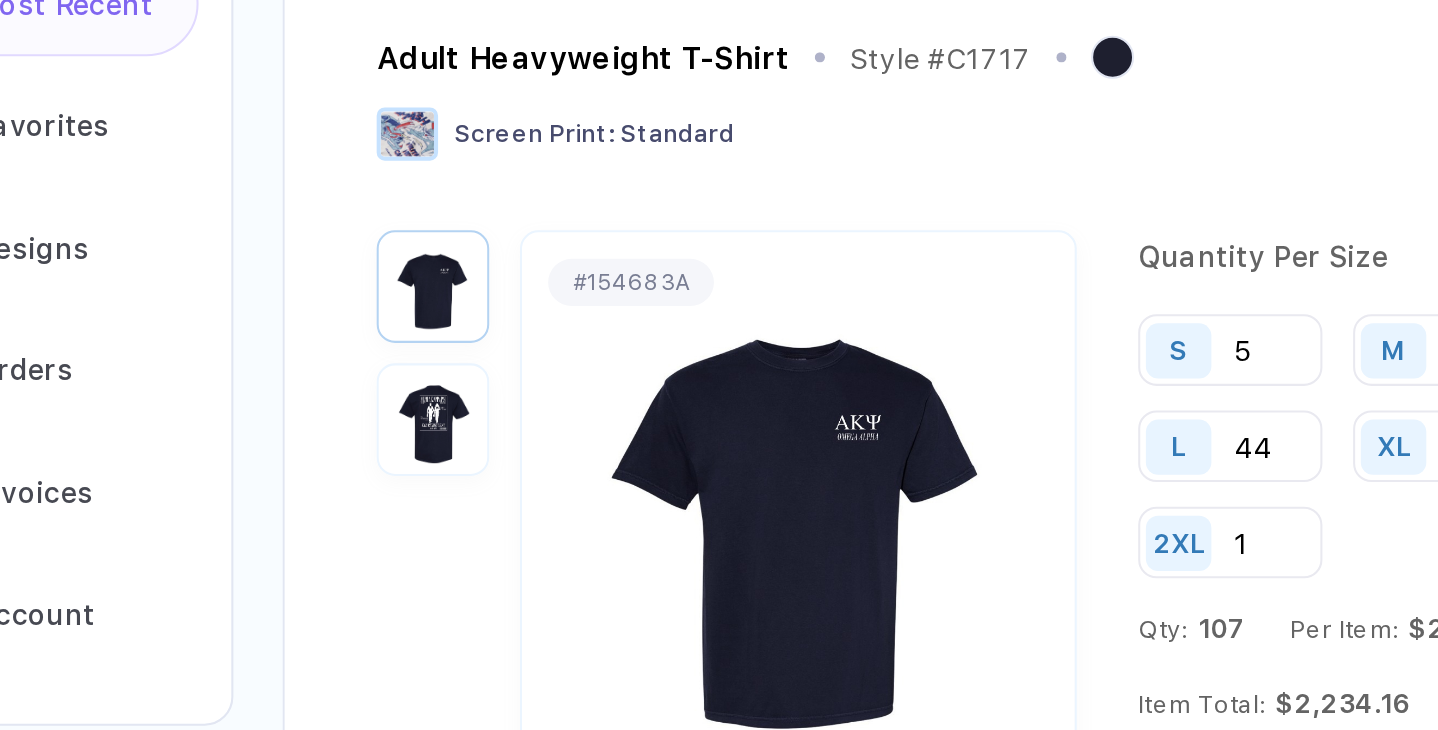click at bounding box center [321, 421] 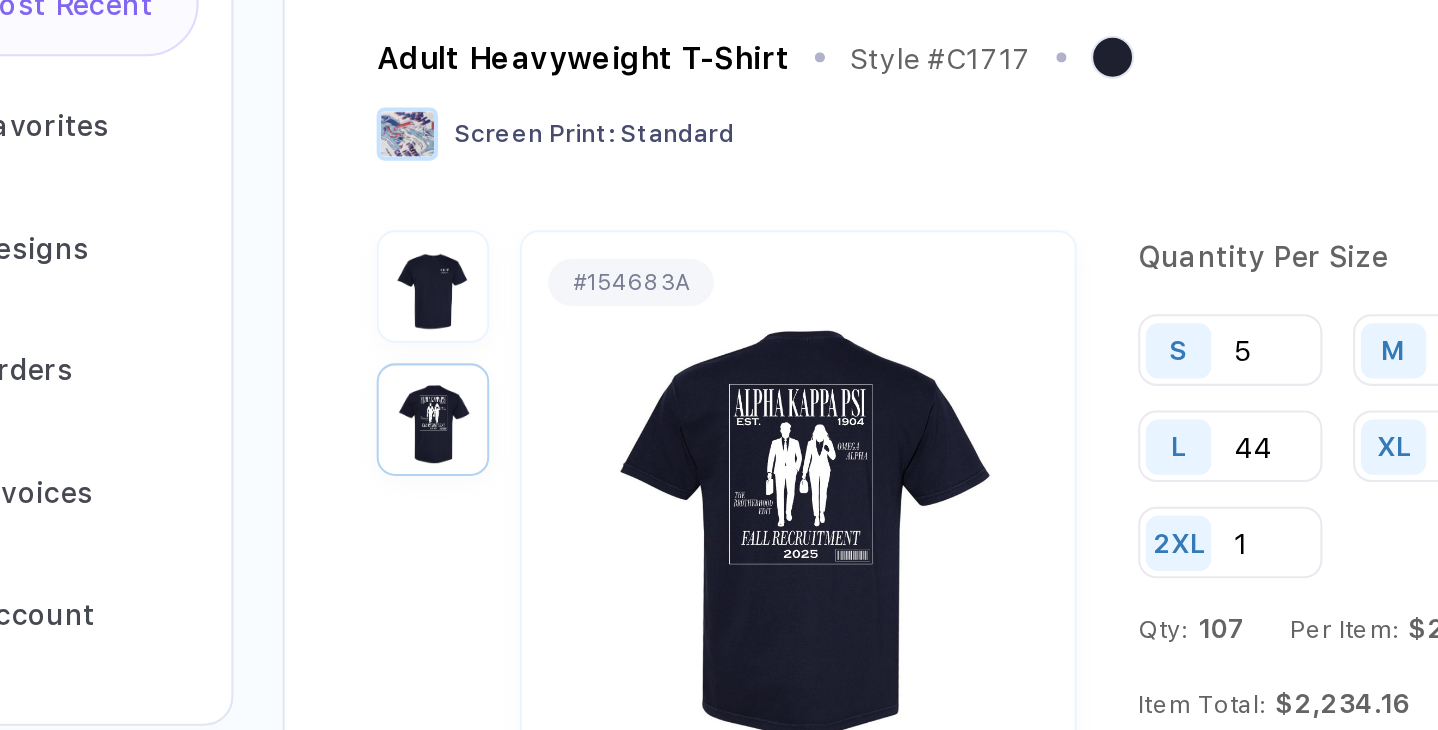 scroll, scrollTop: 57, scrollLeft: 0, axis: vertical 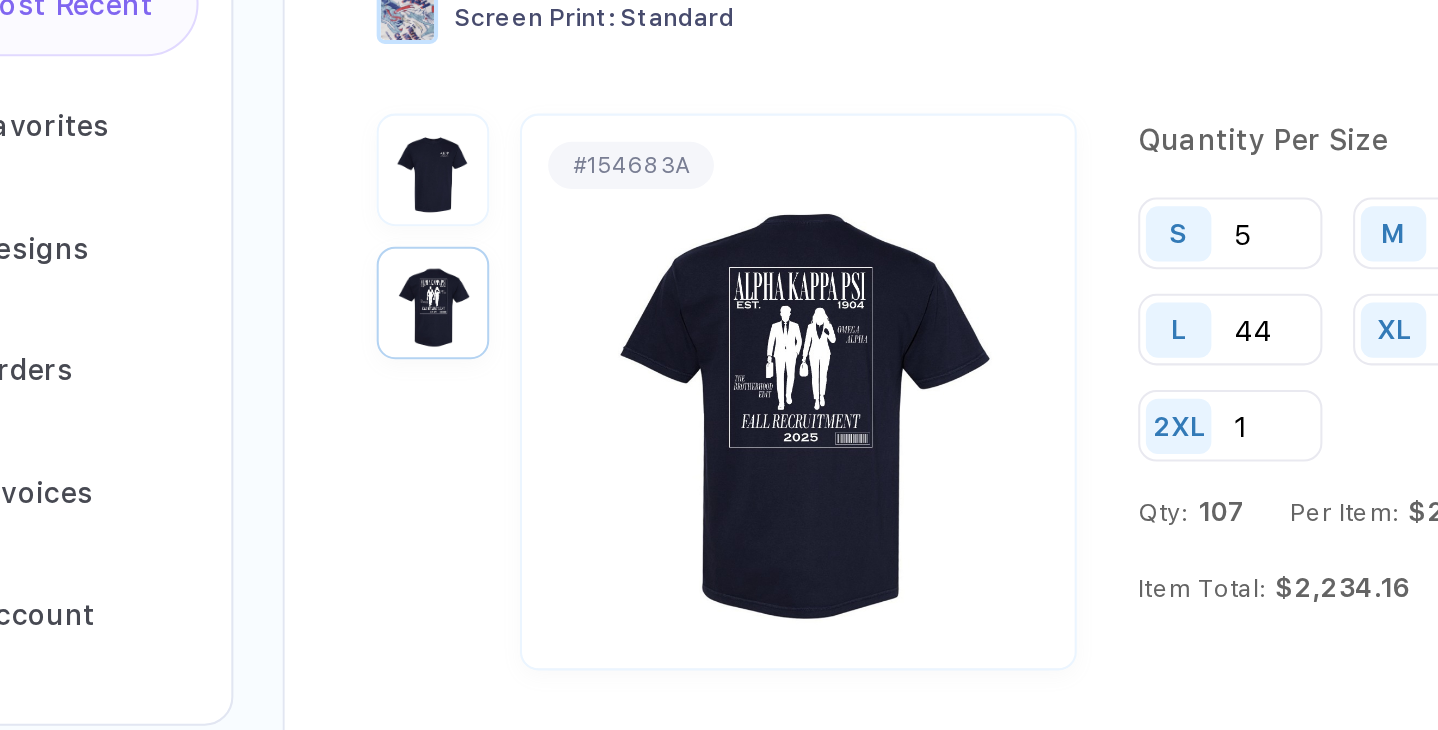click at bounding box center (321, 299) 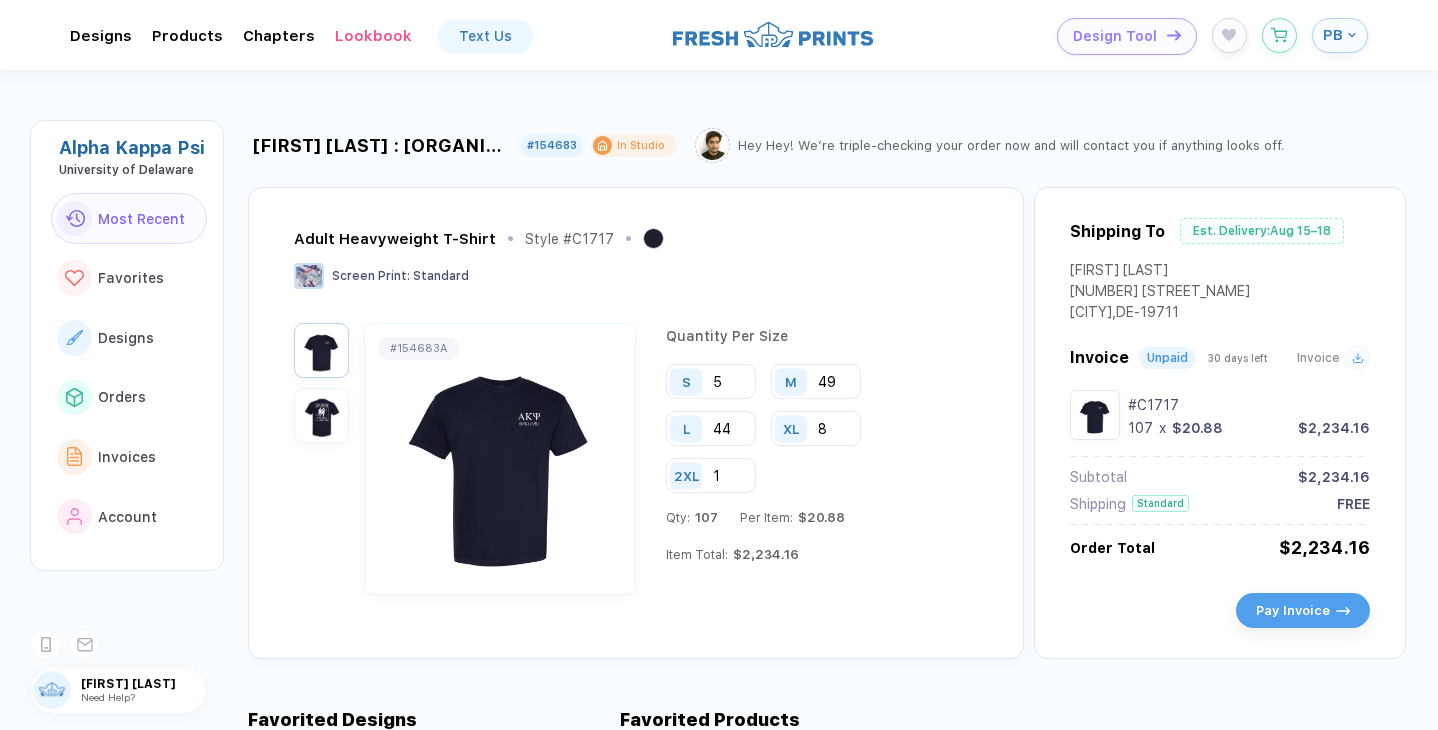 scroll, scrollTop: 4, scrollLeft: 0, axis: vertical 